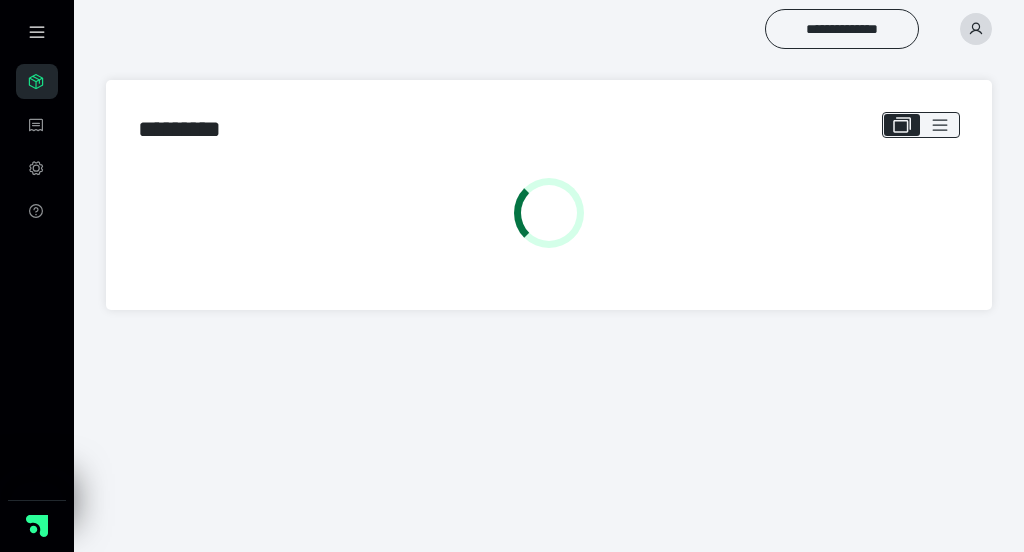 scroll, scrollTop: 0, scrollLeft: 0, axis: both 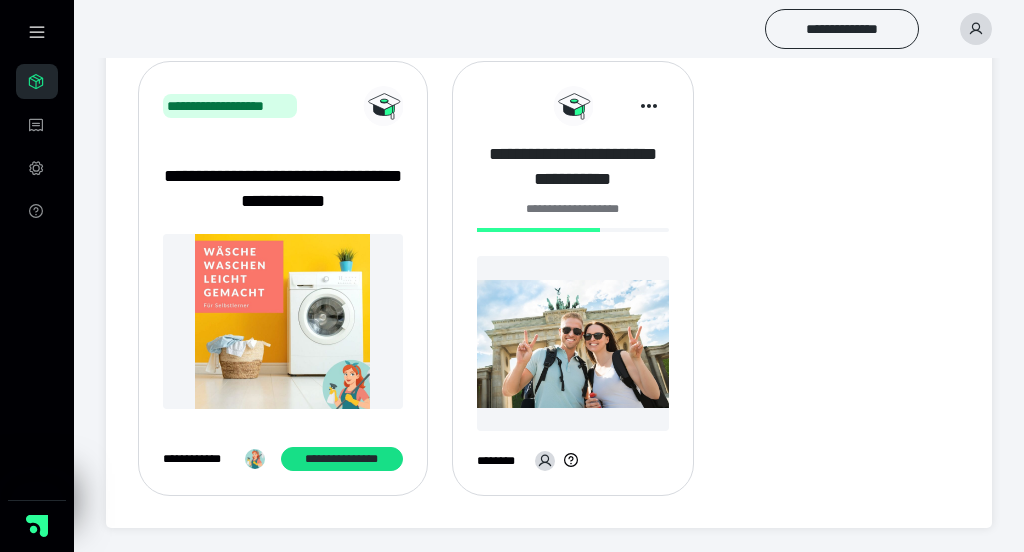click on "**********" at bounding box center (573, 167) 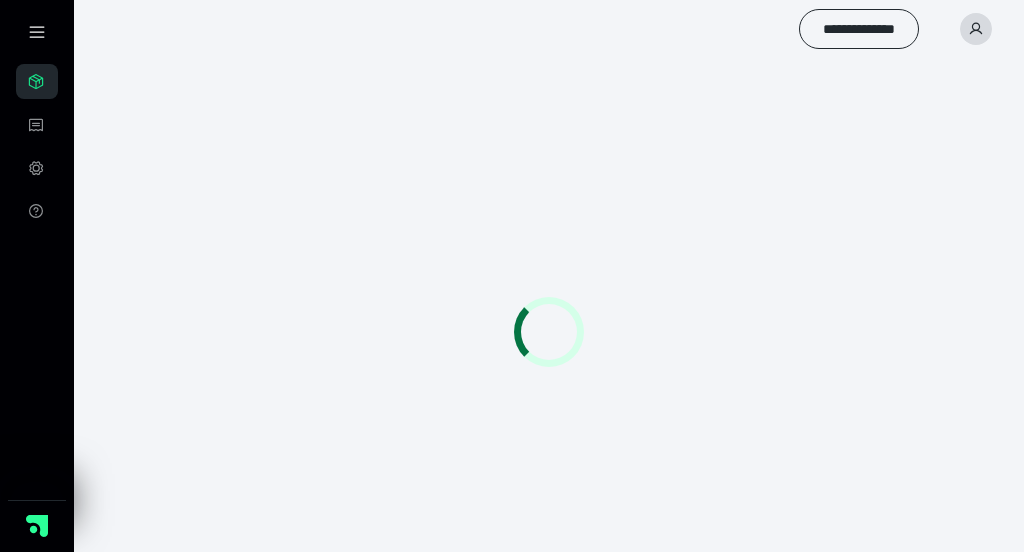 scroll, scrollTop: 0, scrollLeft: 0, axis: both 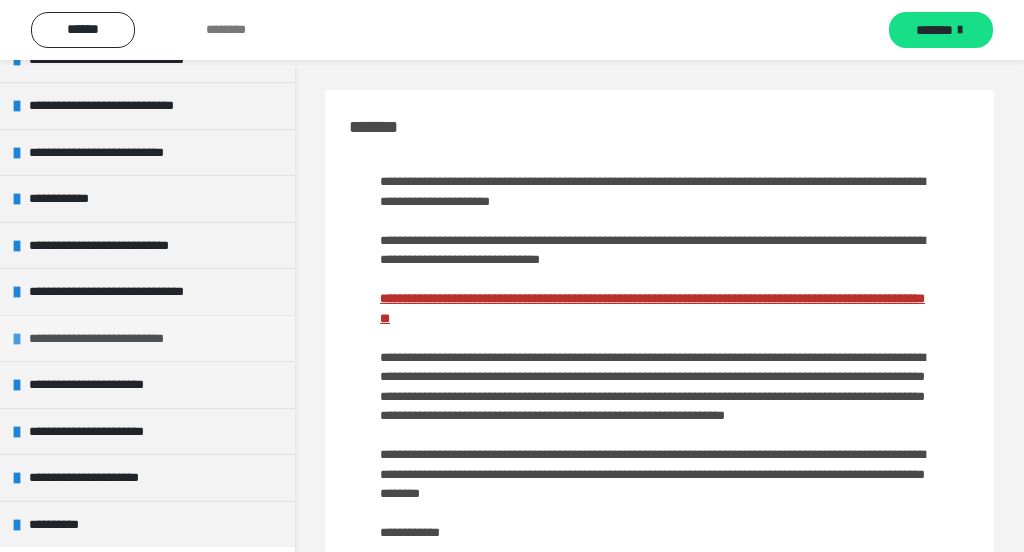click on "**********" at bounding box center [109, 339] 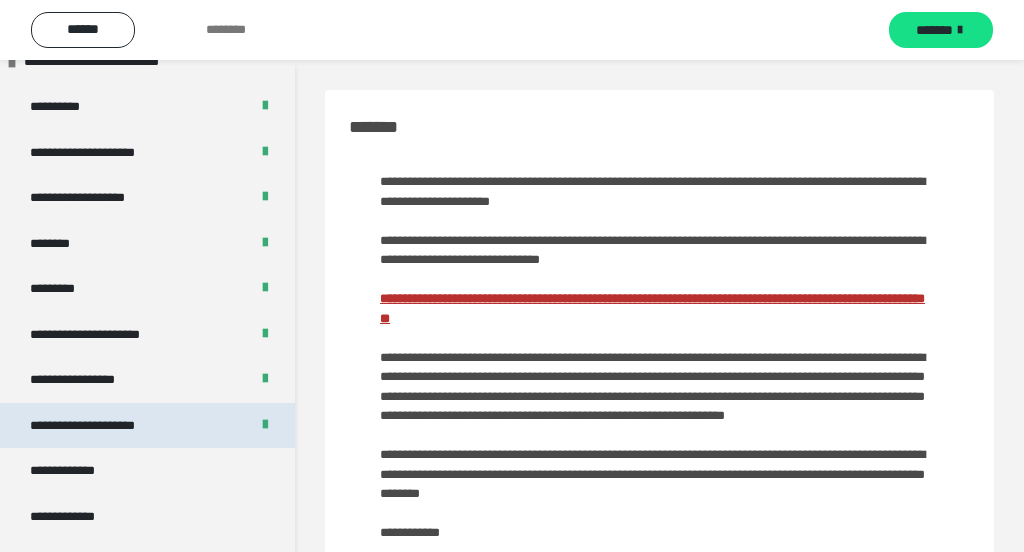 scroll, scrollTop: 991, scrollLeft: 0, axis: vertical 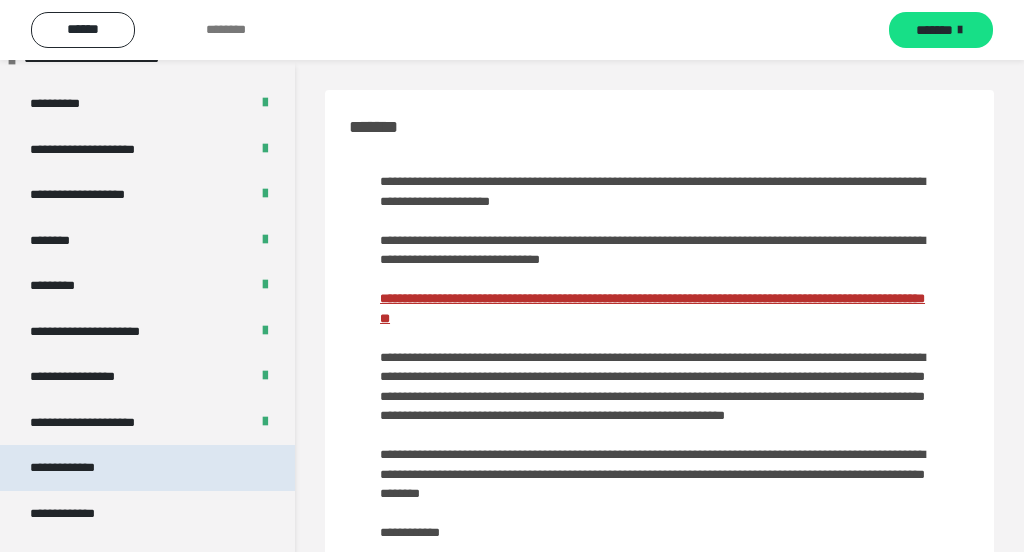 click on "**********" at bounding box center [74, 468] 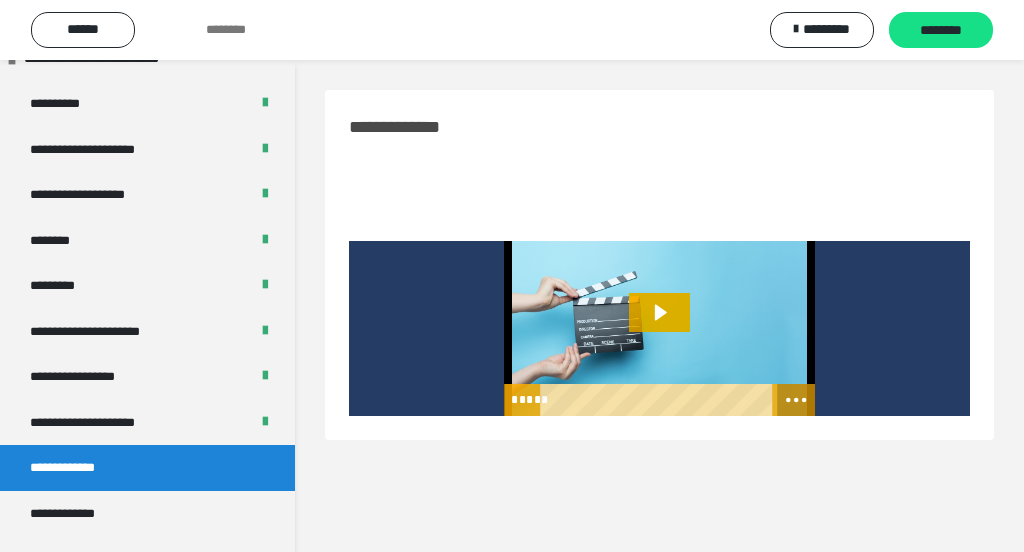 click 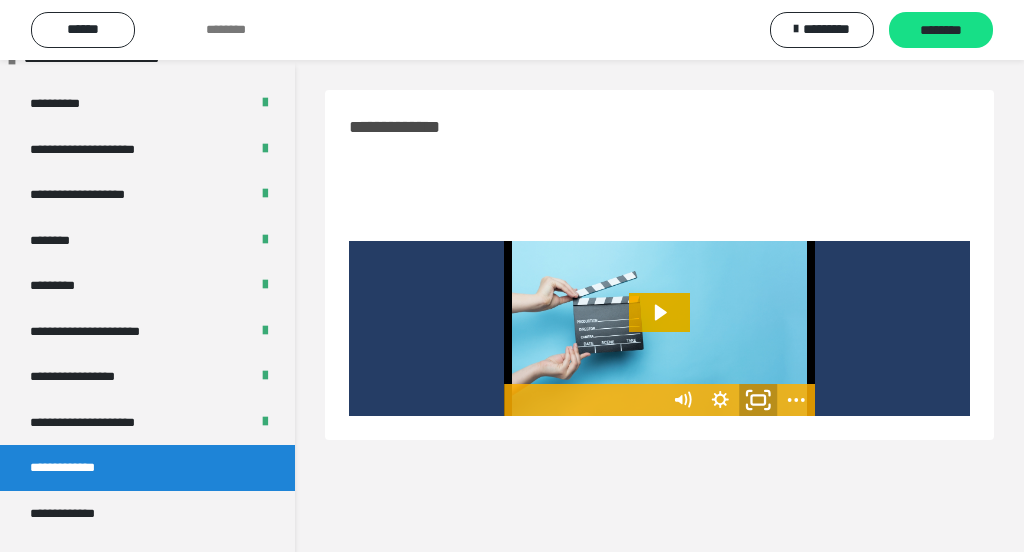 click 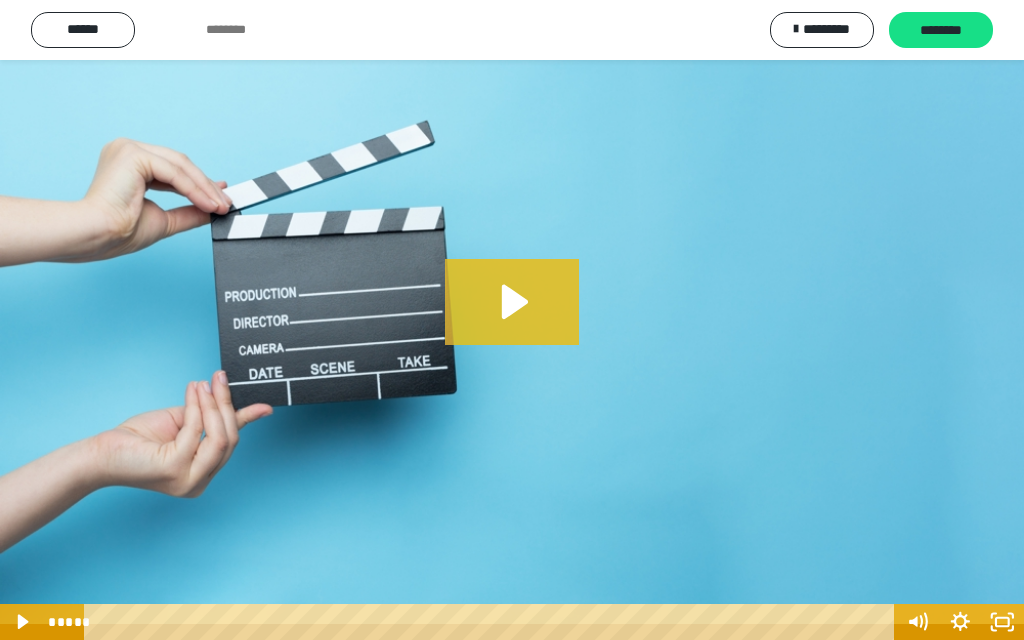 click 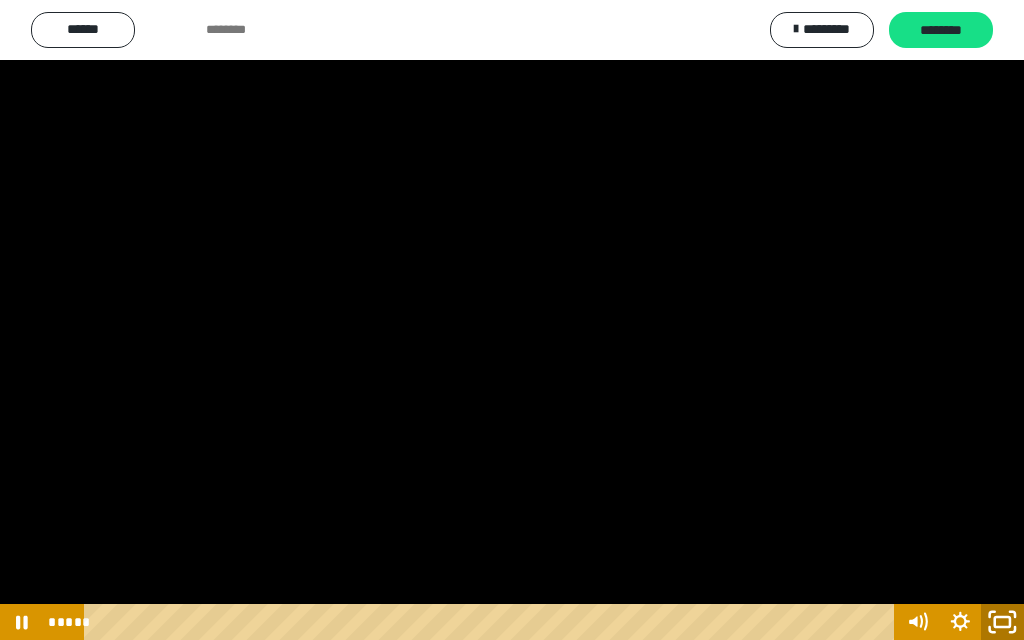 click 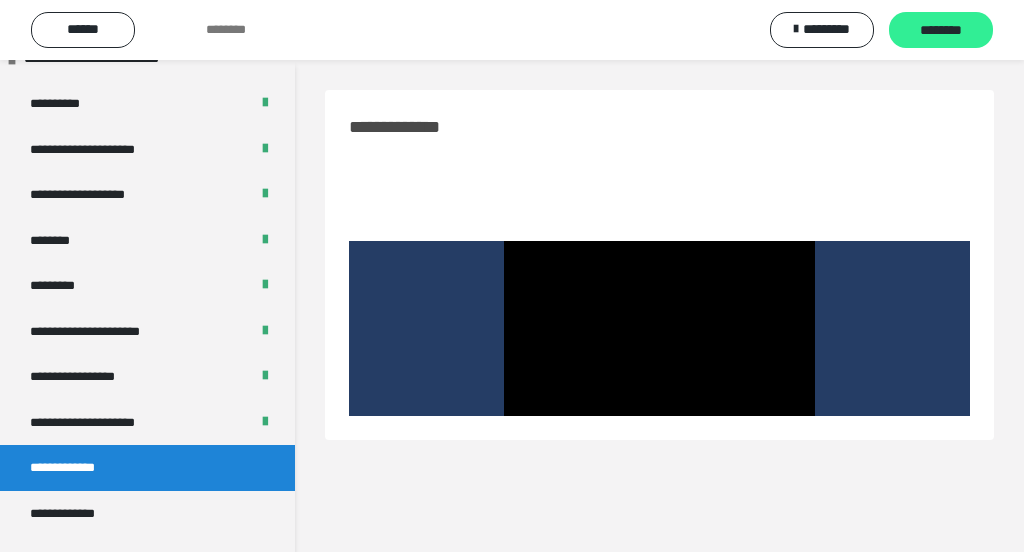 click on "********" at bounding box center (941, 31) 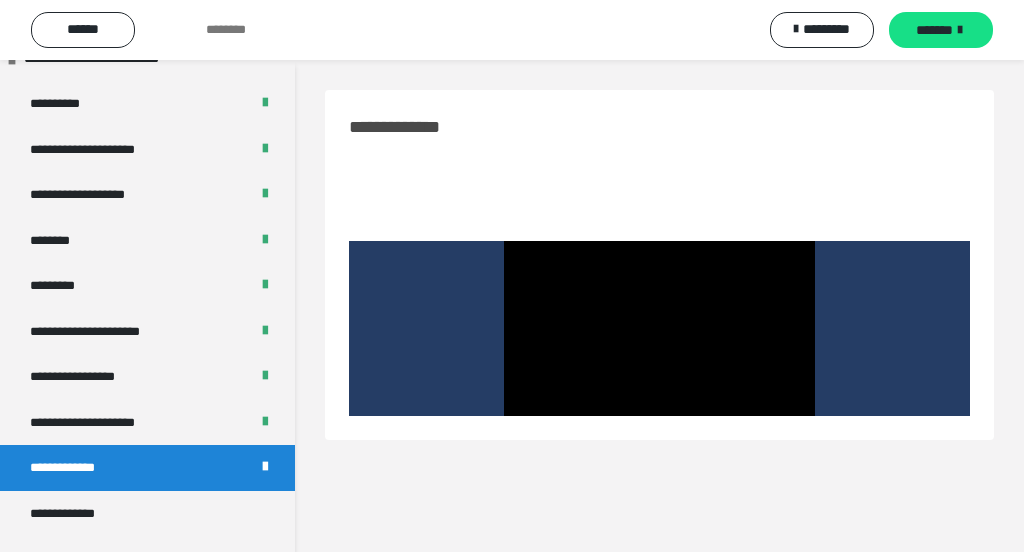 click on "*******" at bounding box center (934, 30) 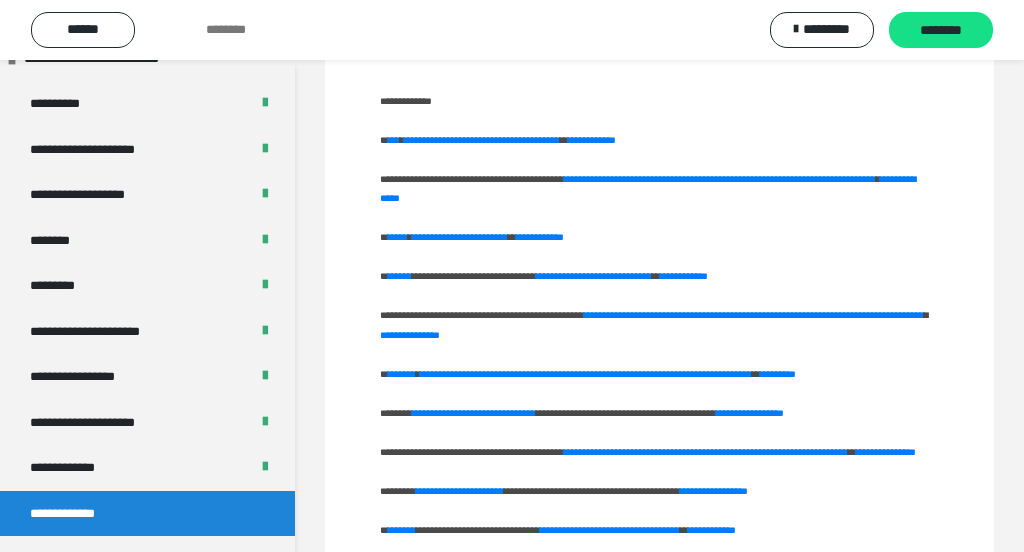 scroll, scrollTop: 415, scrollLeft: 0, axis: vertical 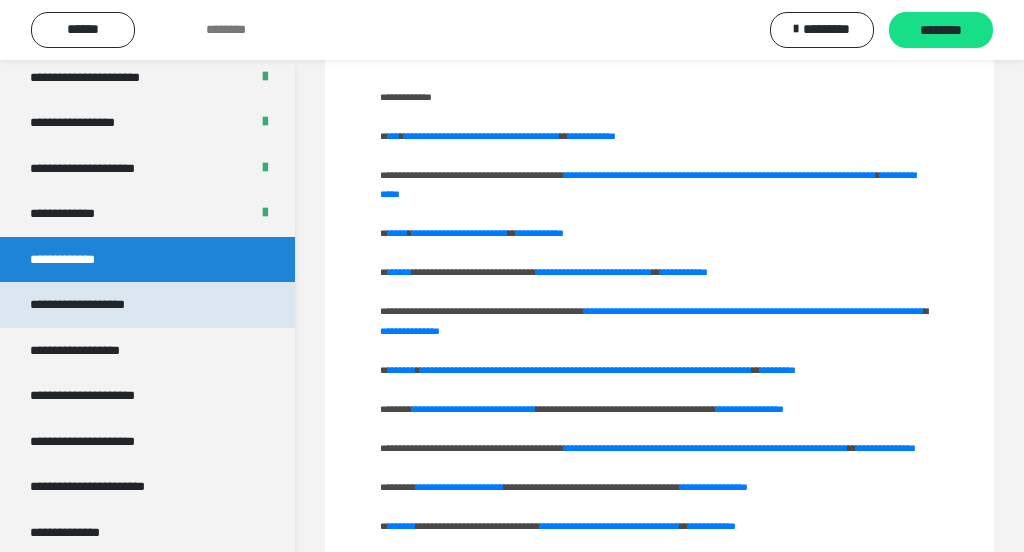 click on "**********" at bounding box center (99, 305) 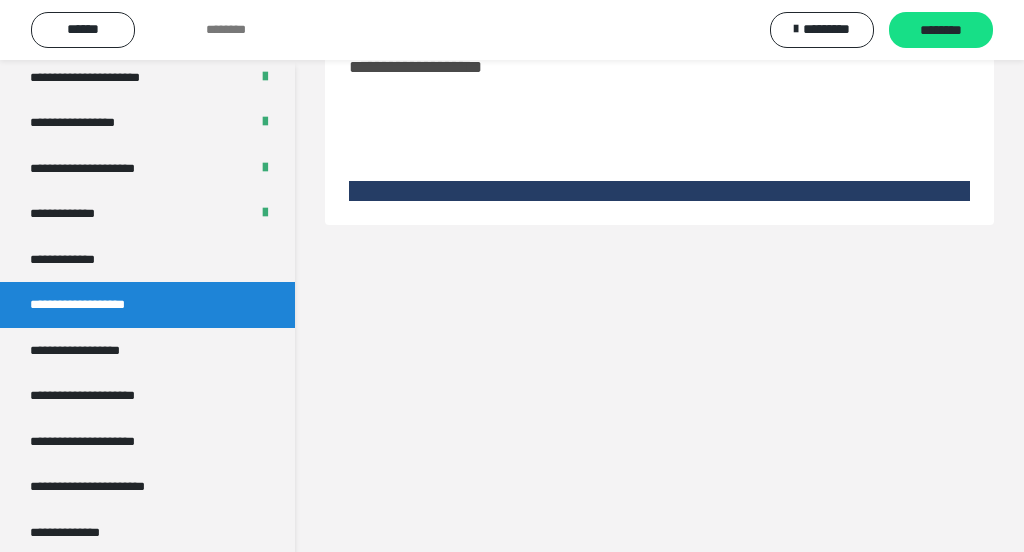 scroll, scrollTop: 60, scrollLeft: 0, axis: vertical 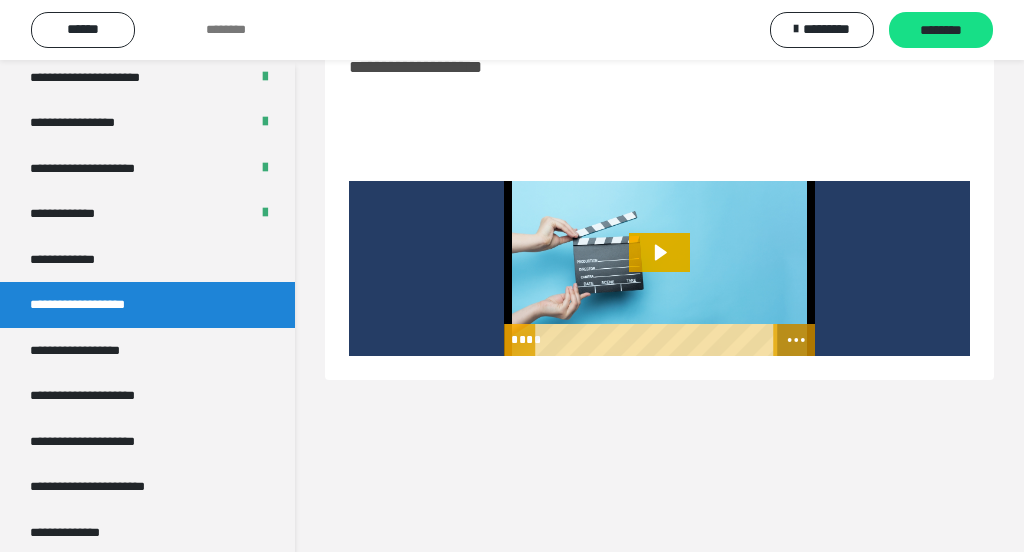 click 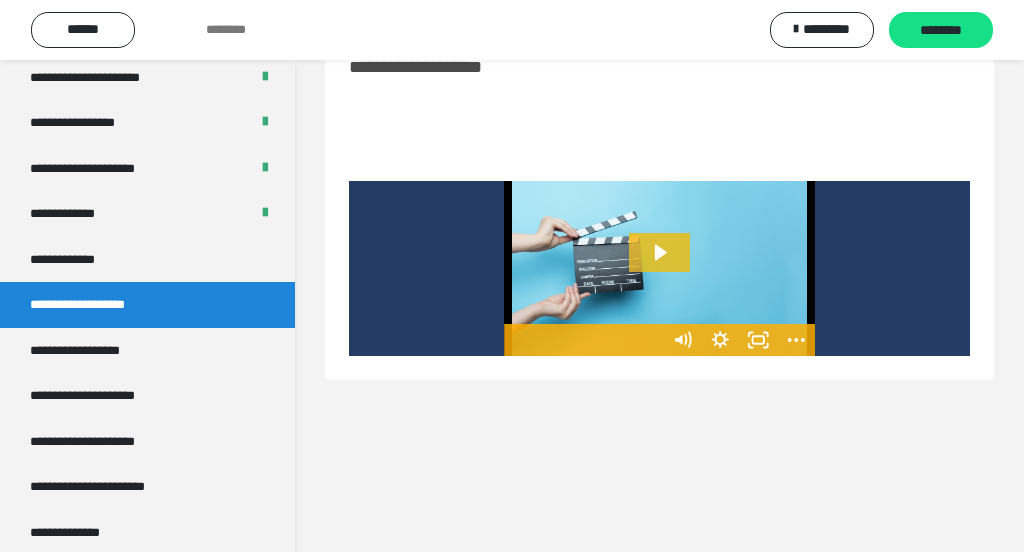 click 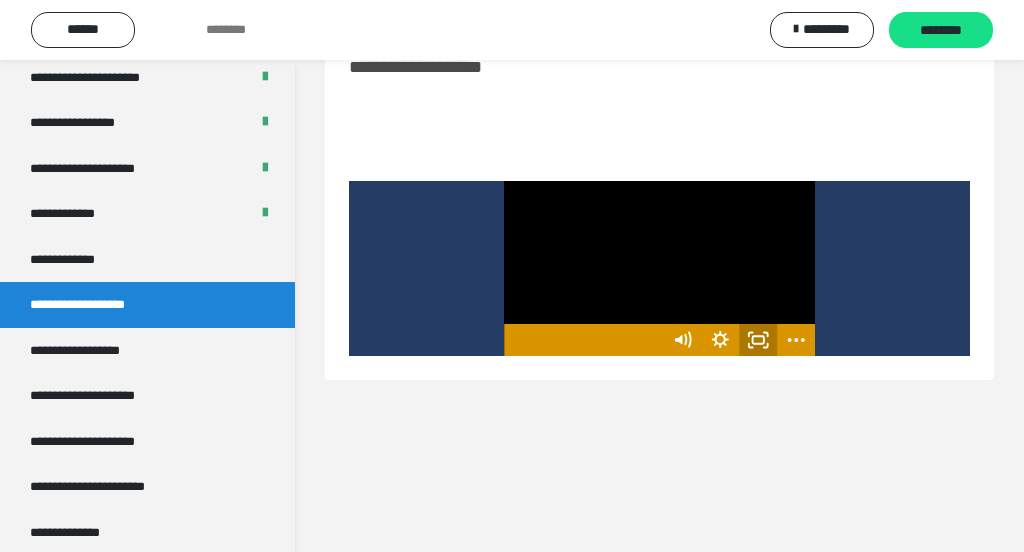 click 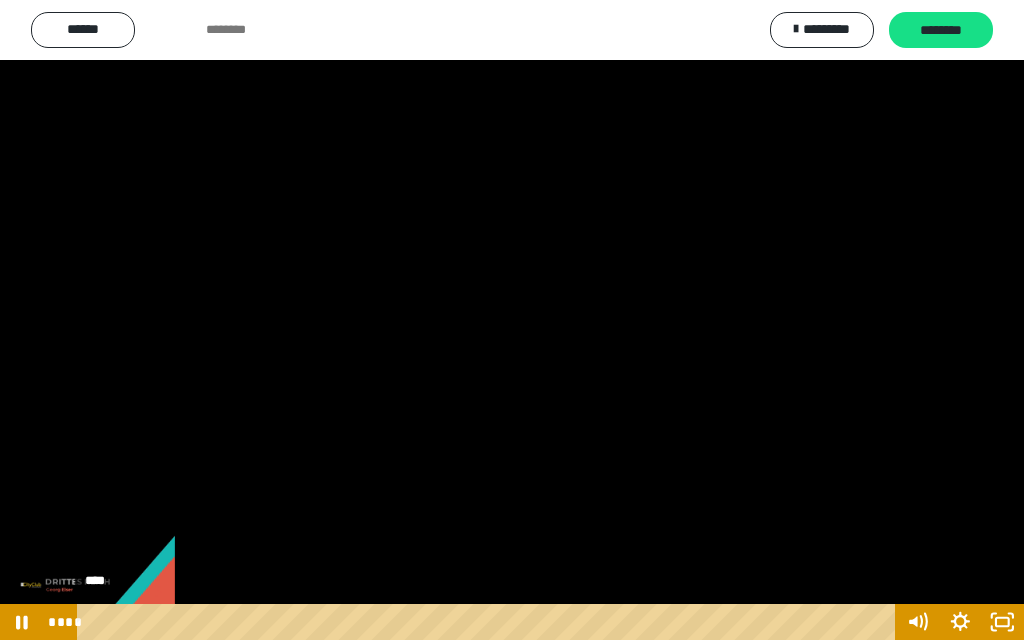 click on "****" at bounding box center (489, 622) 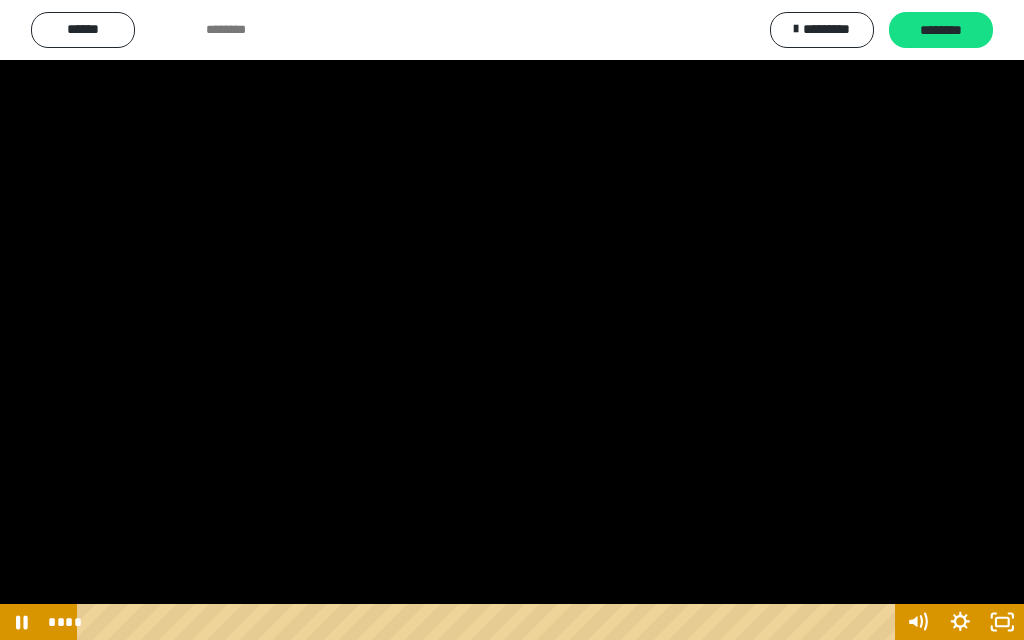 click at bounding box center [512, 320] 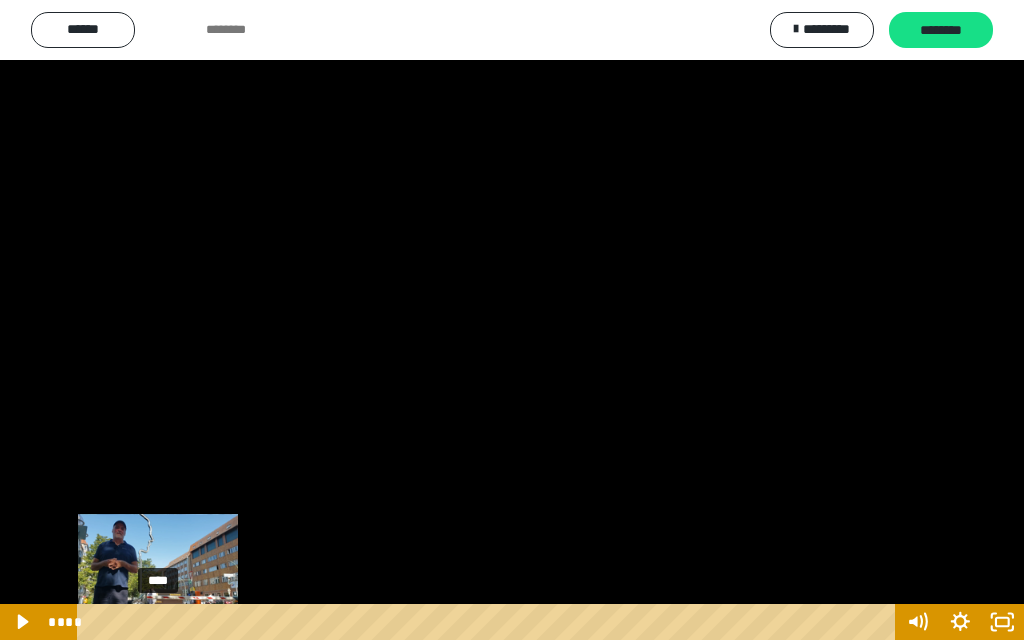 click on "****" at bounding box center [489, 622] 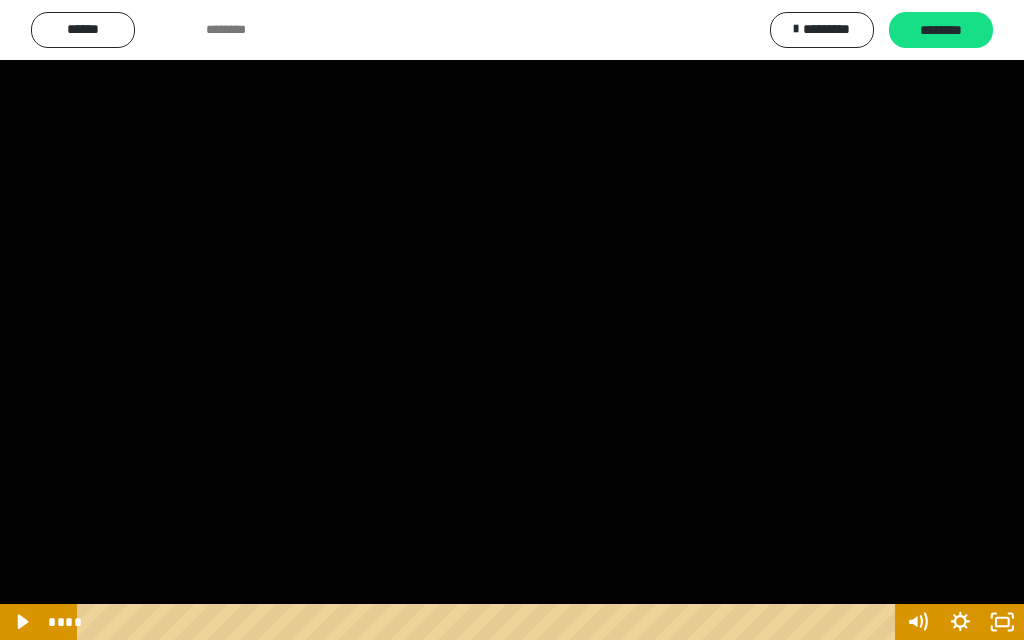 click at bounding box center [512, 320] 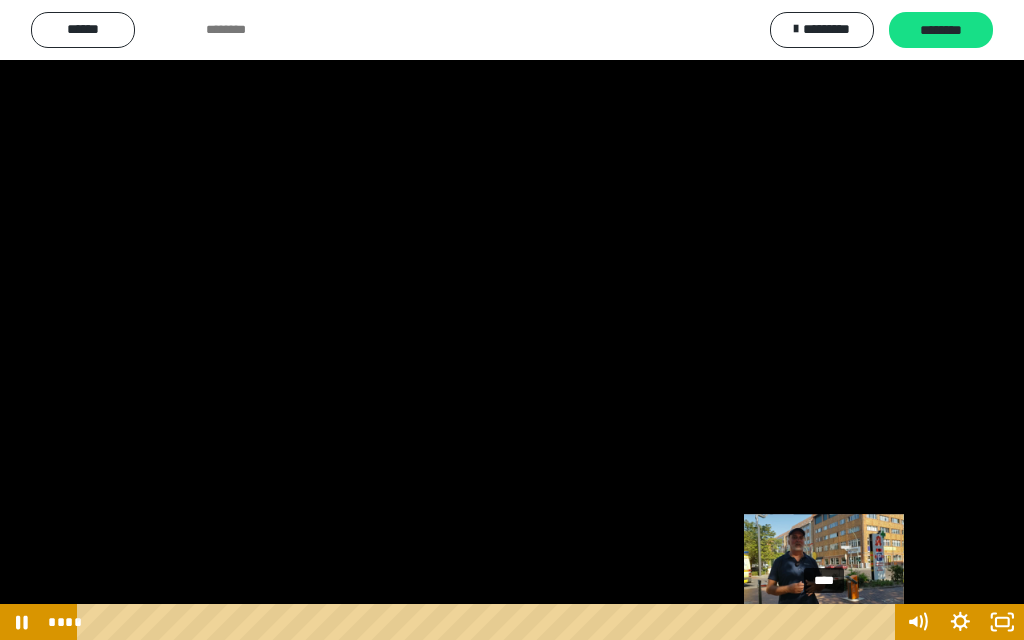 click on "****" at bounding box center [489, 622] 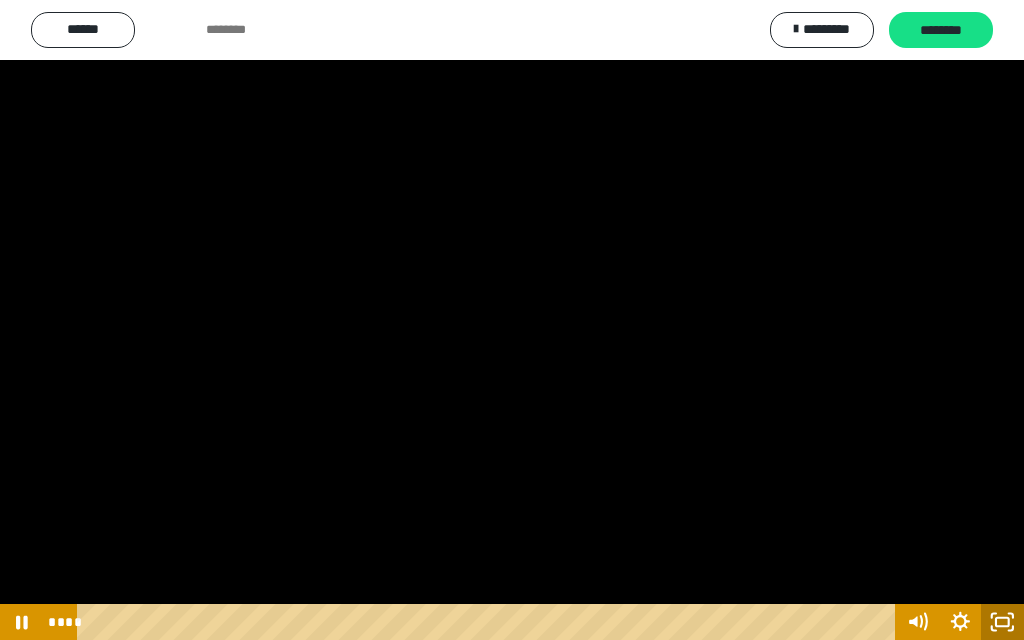 click 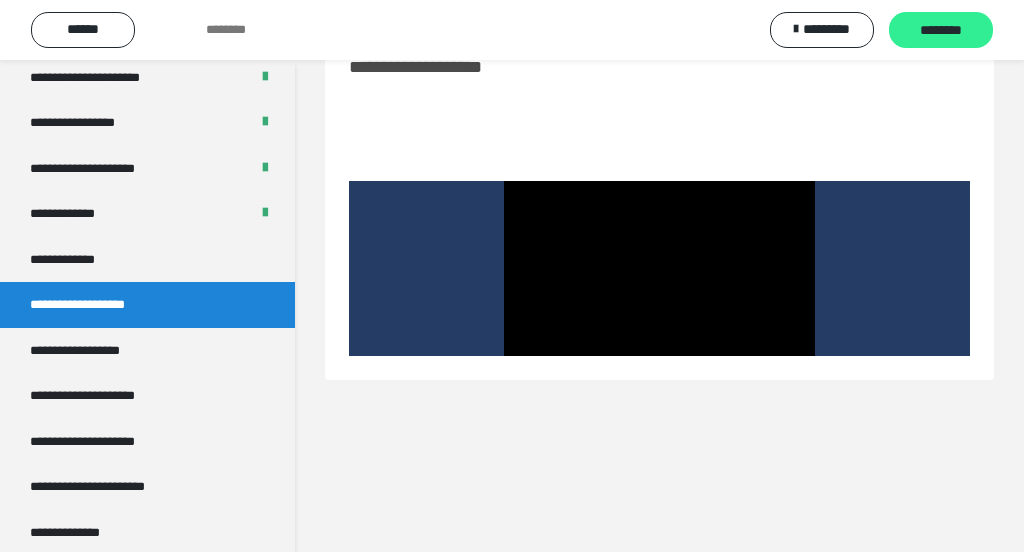 click on "********" at bounding box center [941, 31] 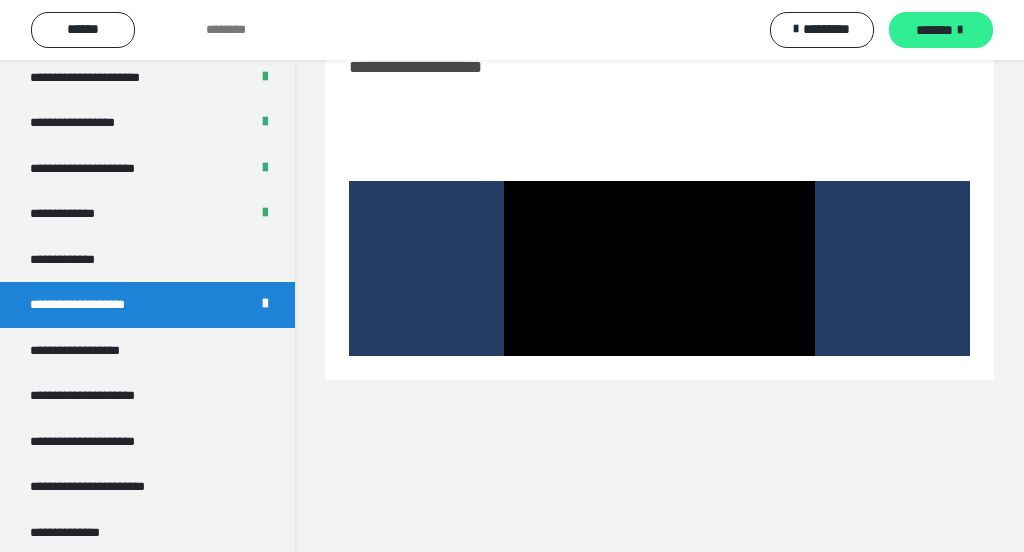 click on "*******" at bounding box center (934, 30) 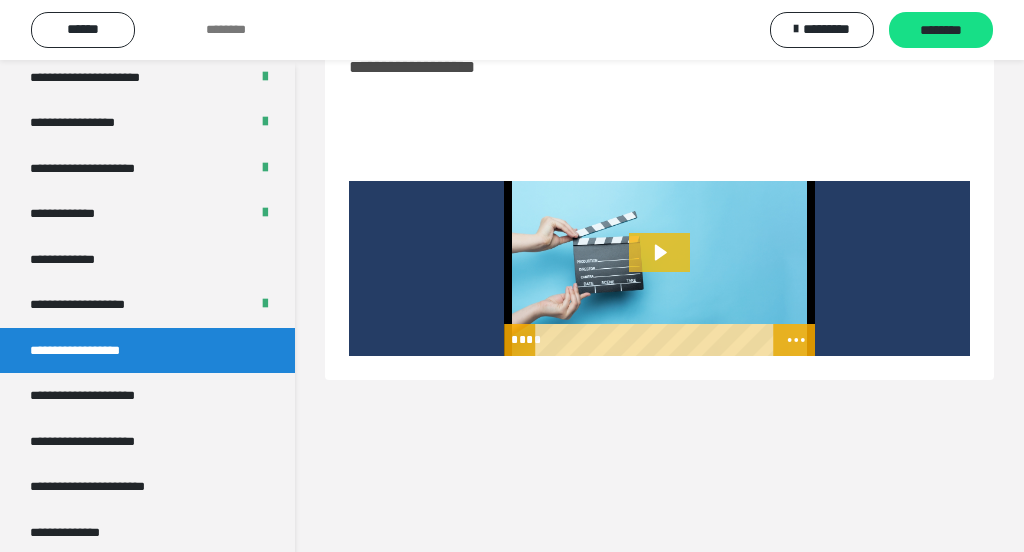 click 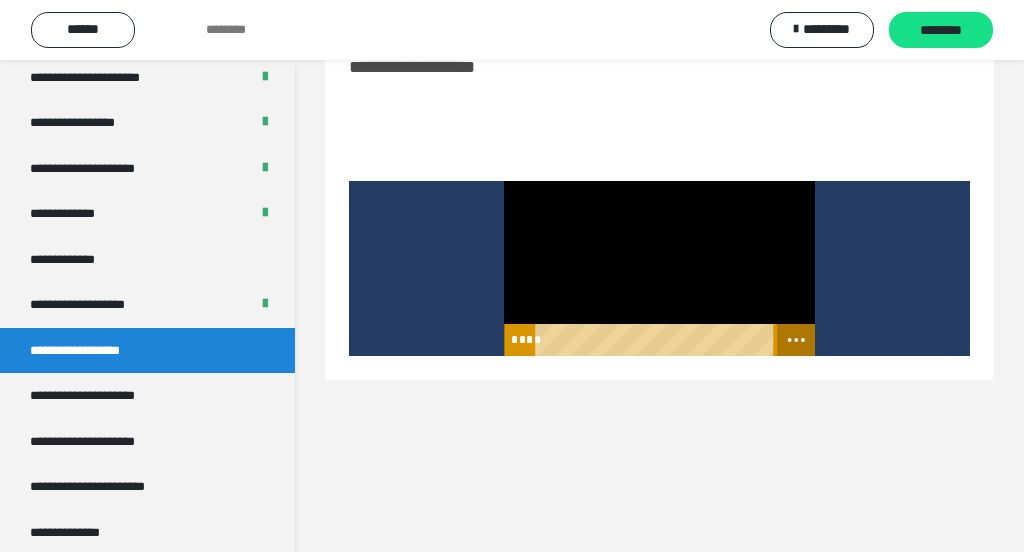 click 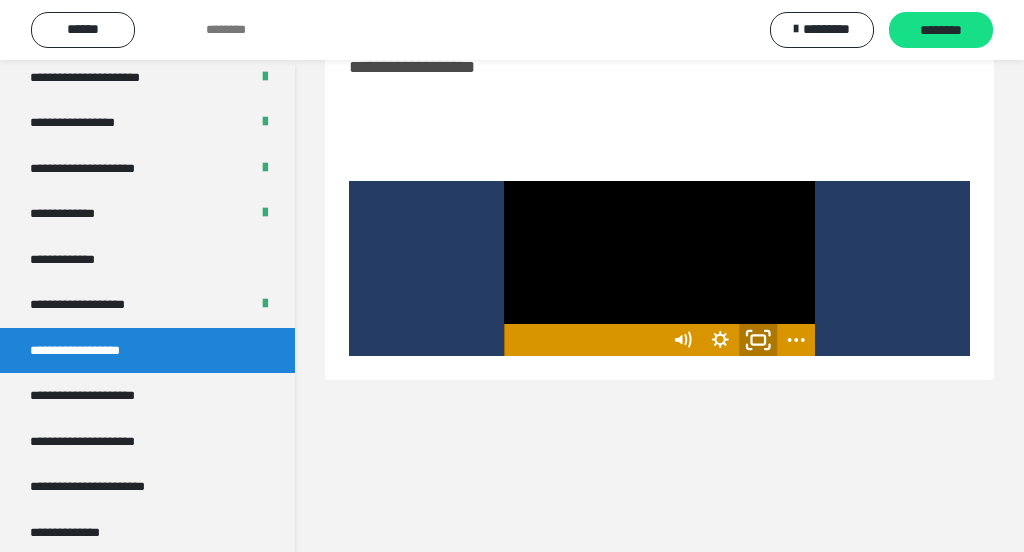 click 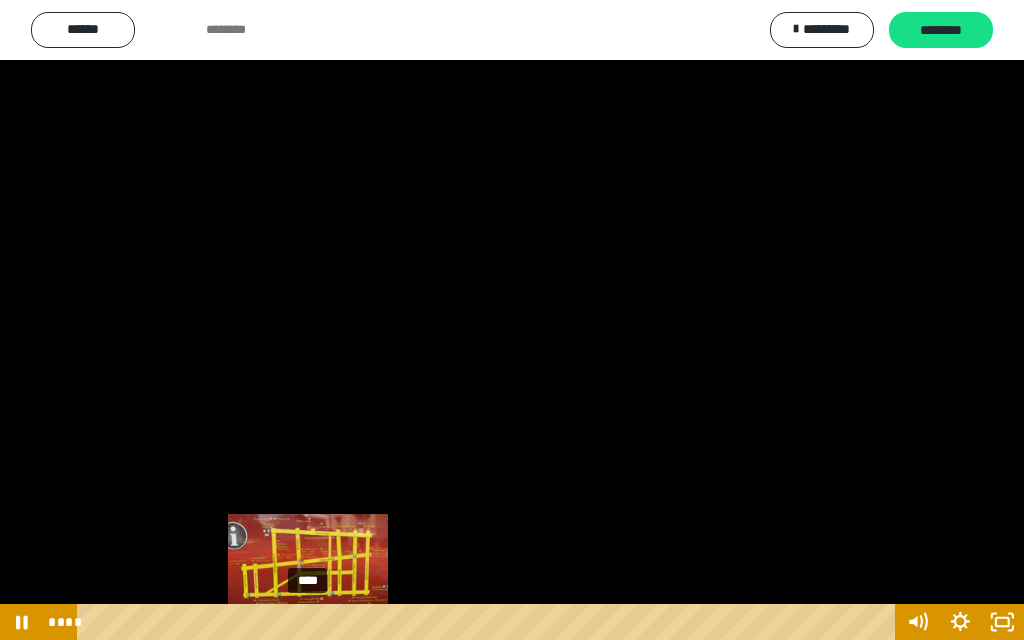 click on "****" at bounding box center (489, 622) 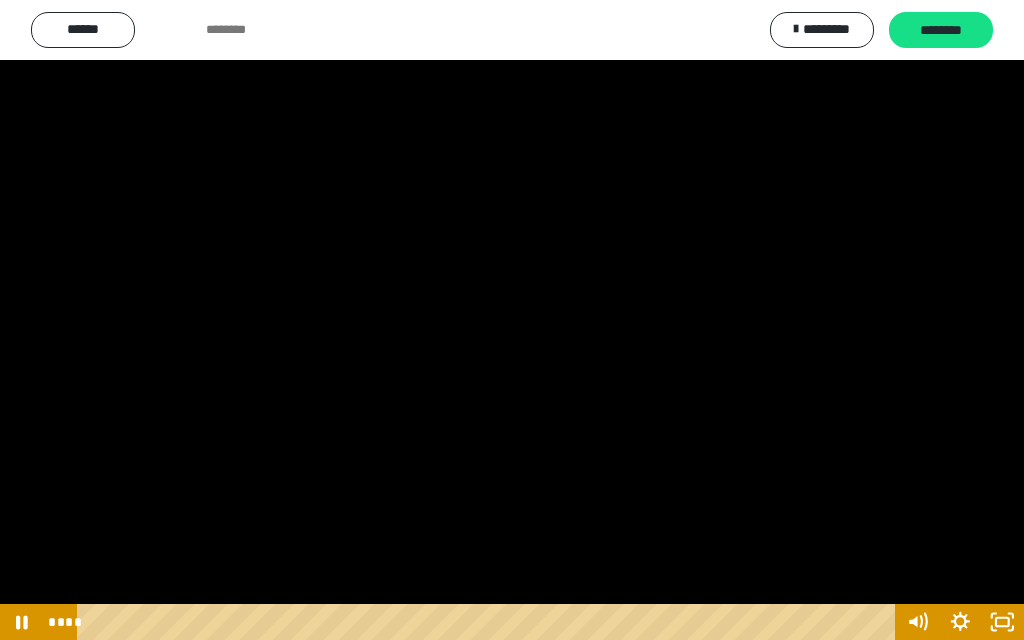 click at bounding box center (512, 320) 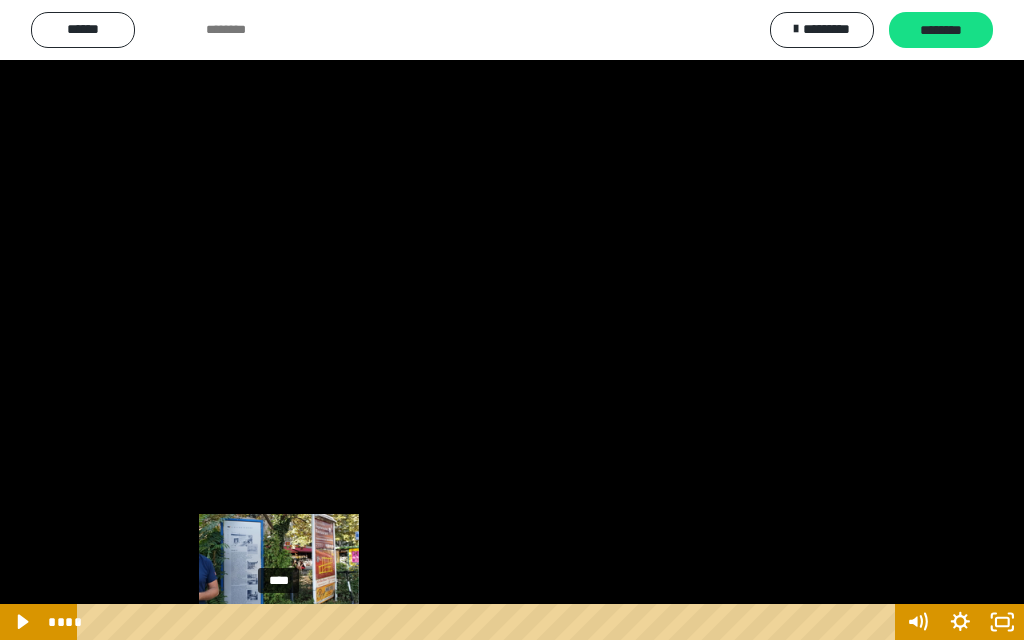 click on "****" at bounding box center (489, 622) 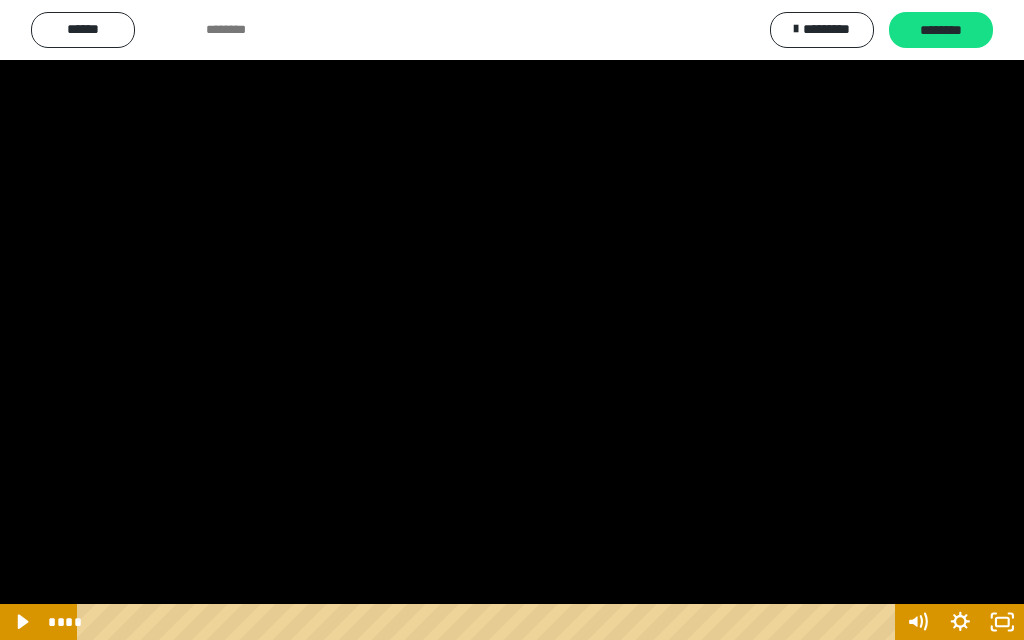 click at bounding box center [512, 320] 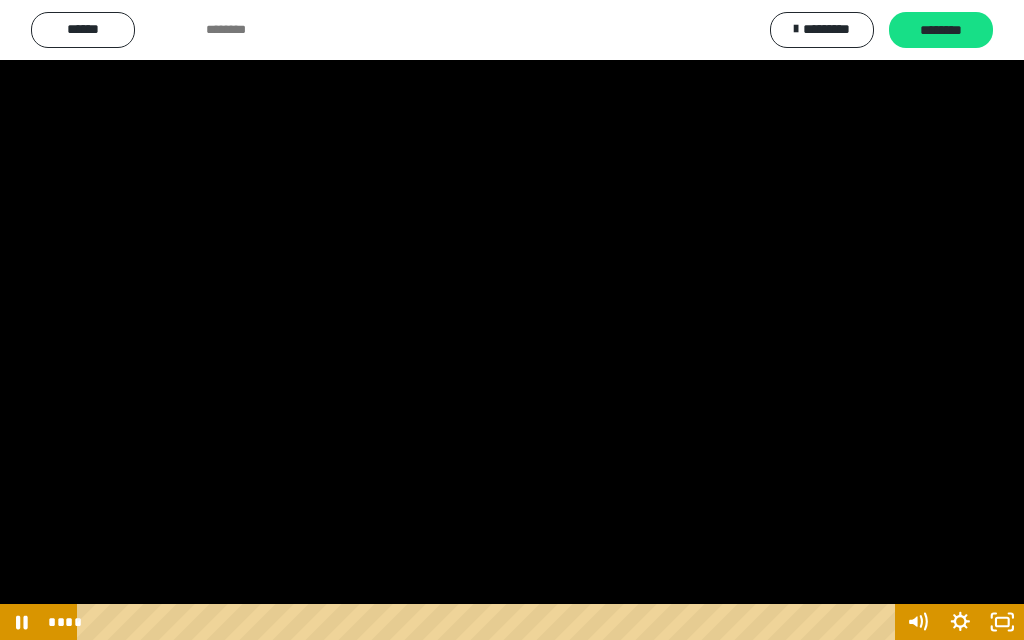 click at bounding box center (512, 320) 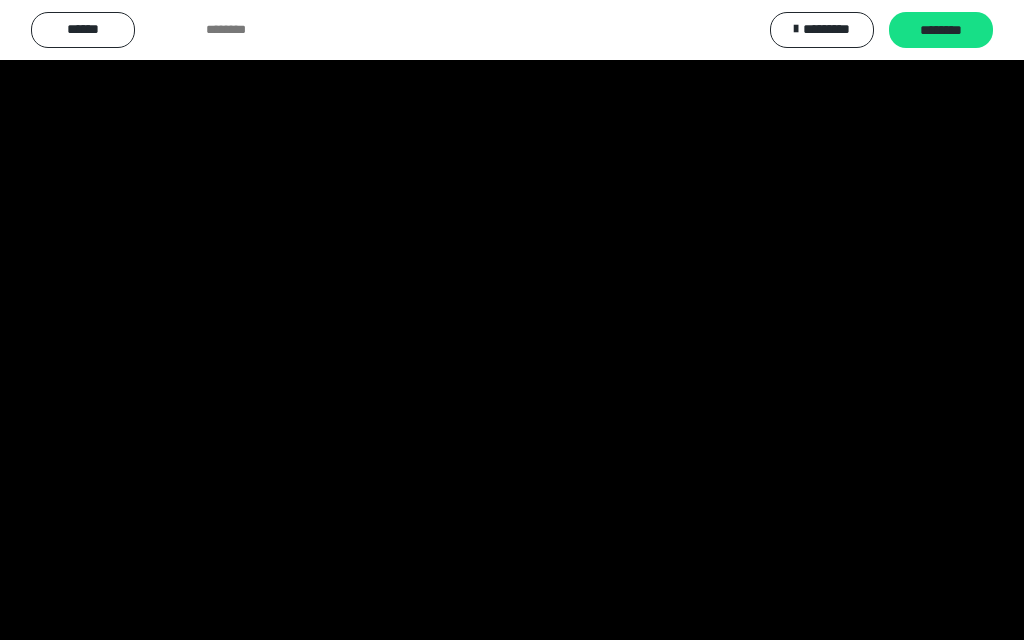 click at bounding box center [512, 320] 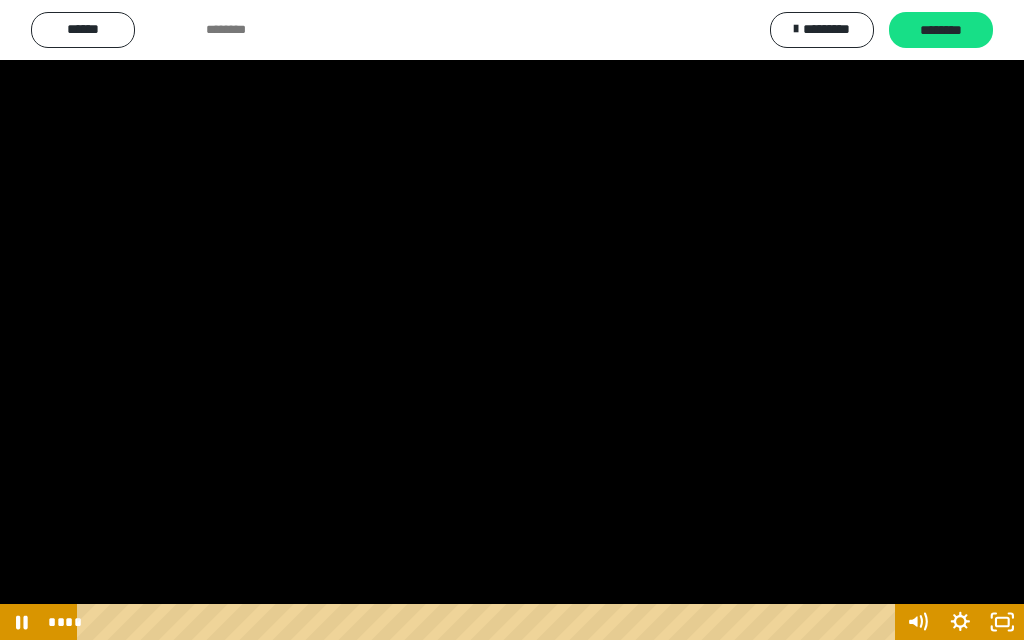 click at bounding box center [512, 320] 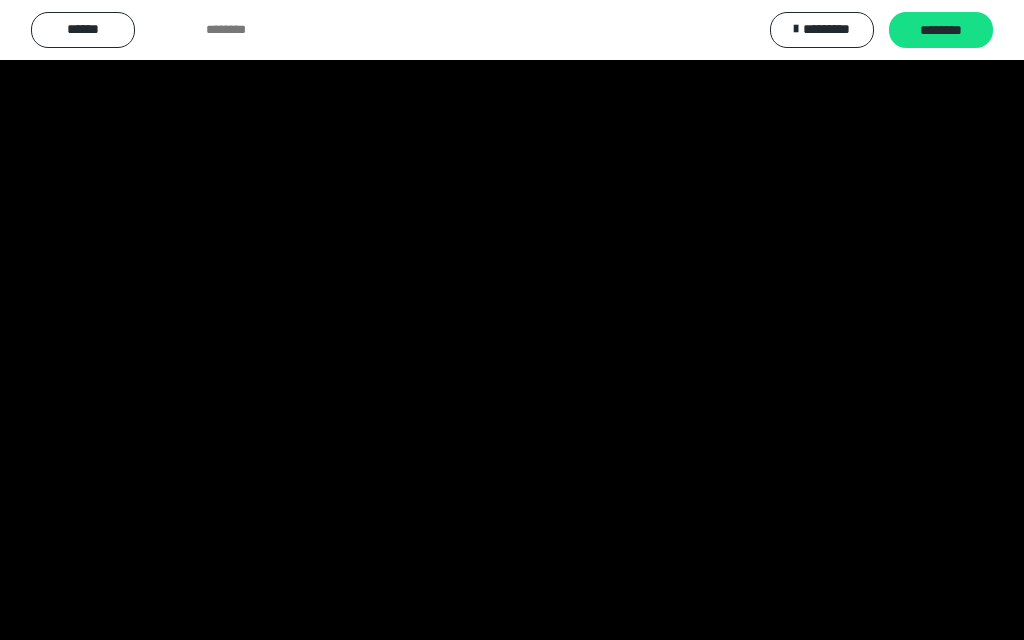 click at bounding box center [512, 320] 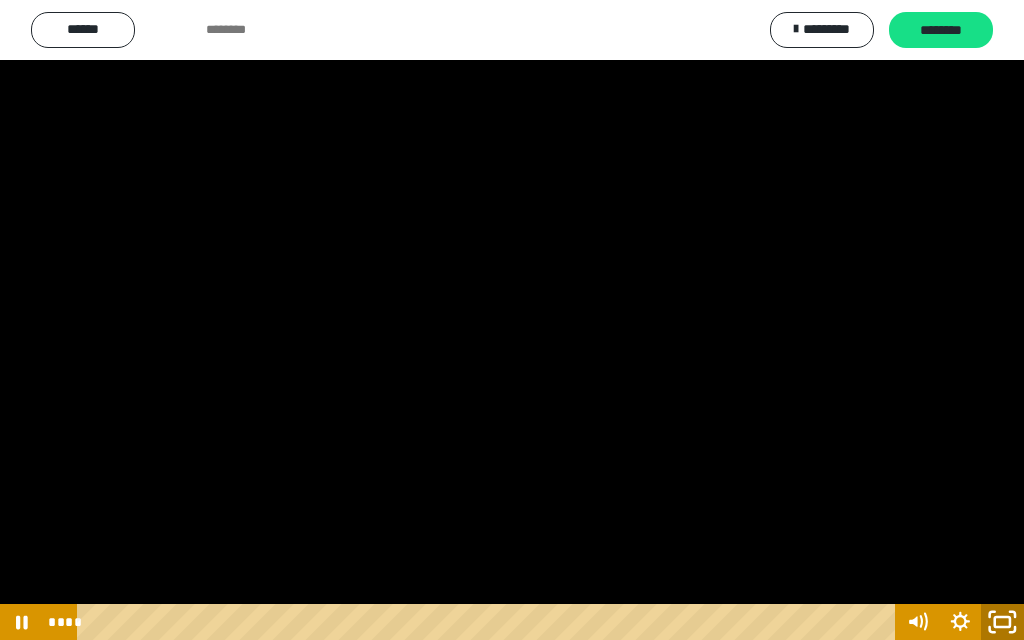 click 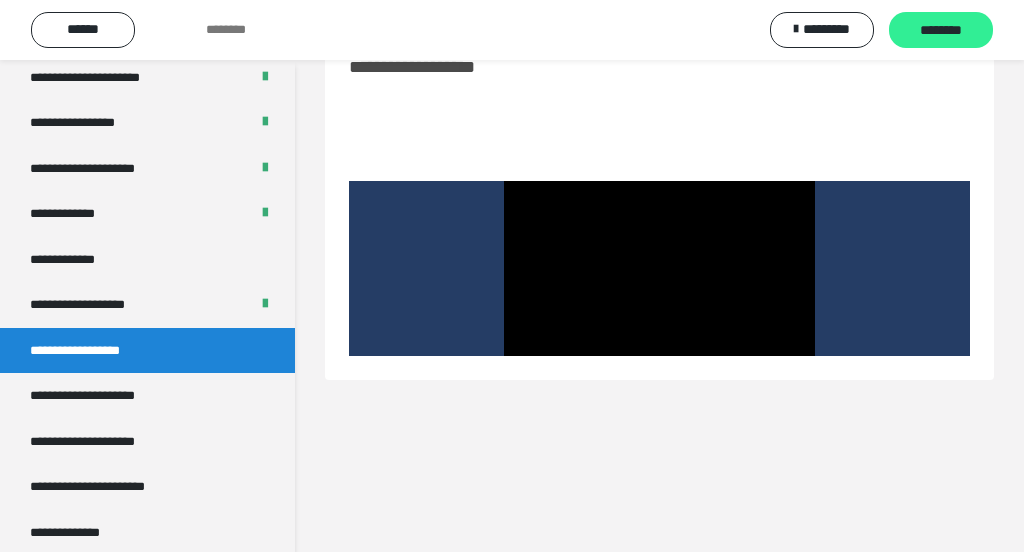 click on "********" at bounding box center (941, 31) 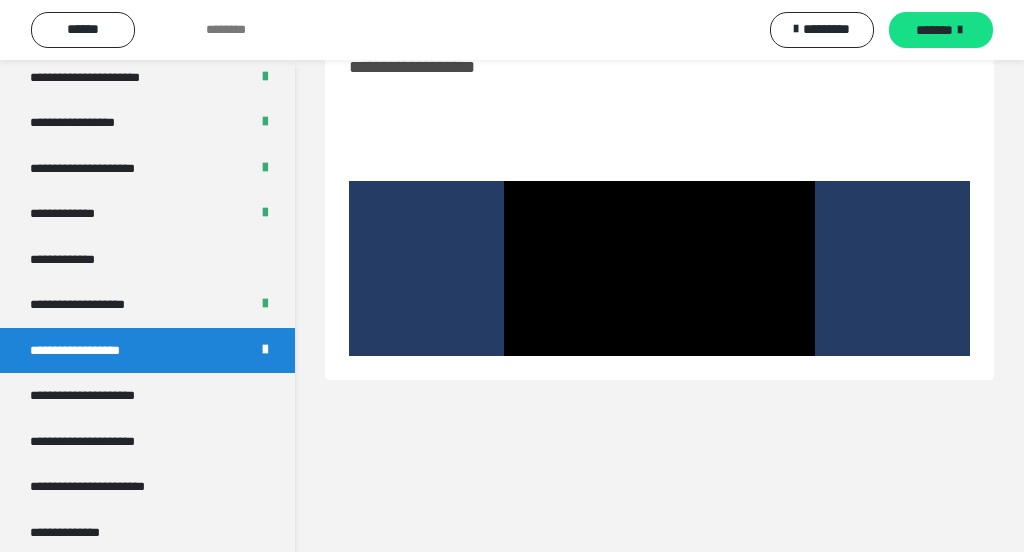 click on "*******" at bounding box center (934, 30) 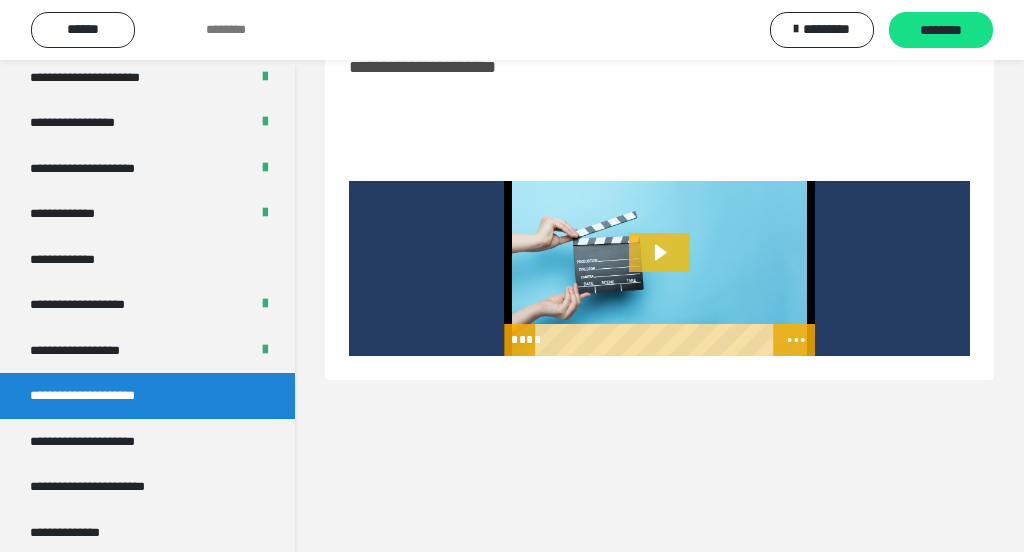 click 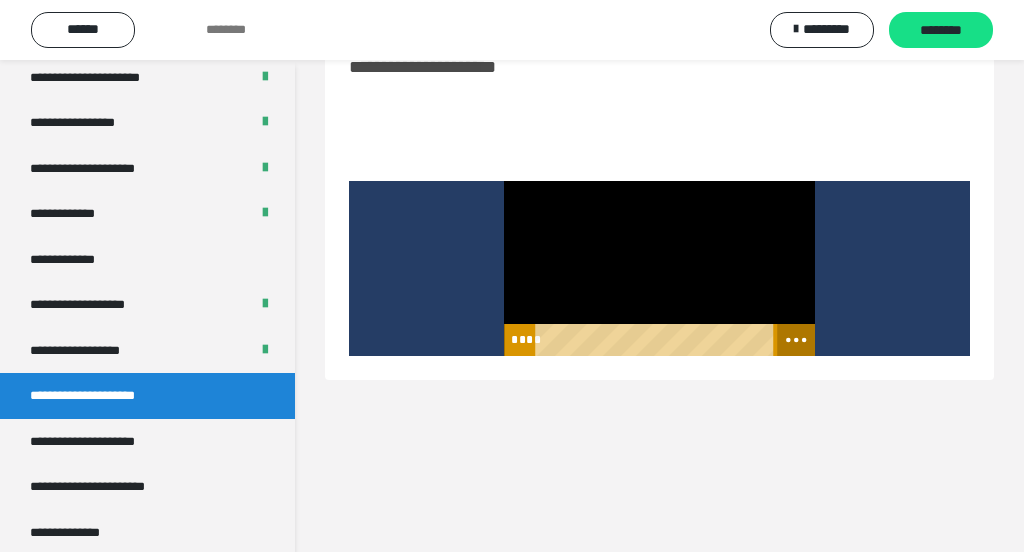 click 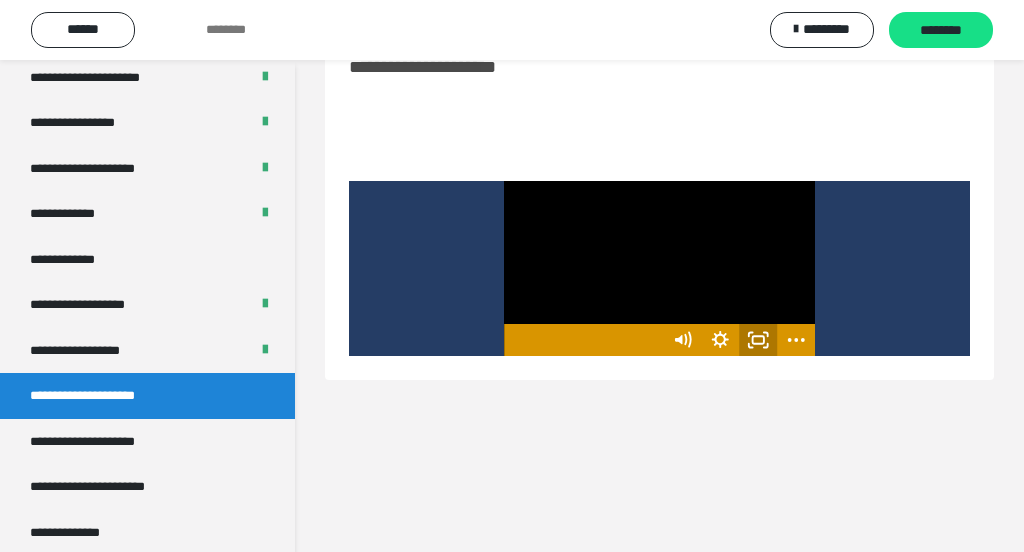 click 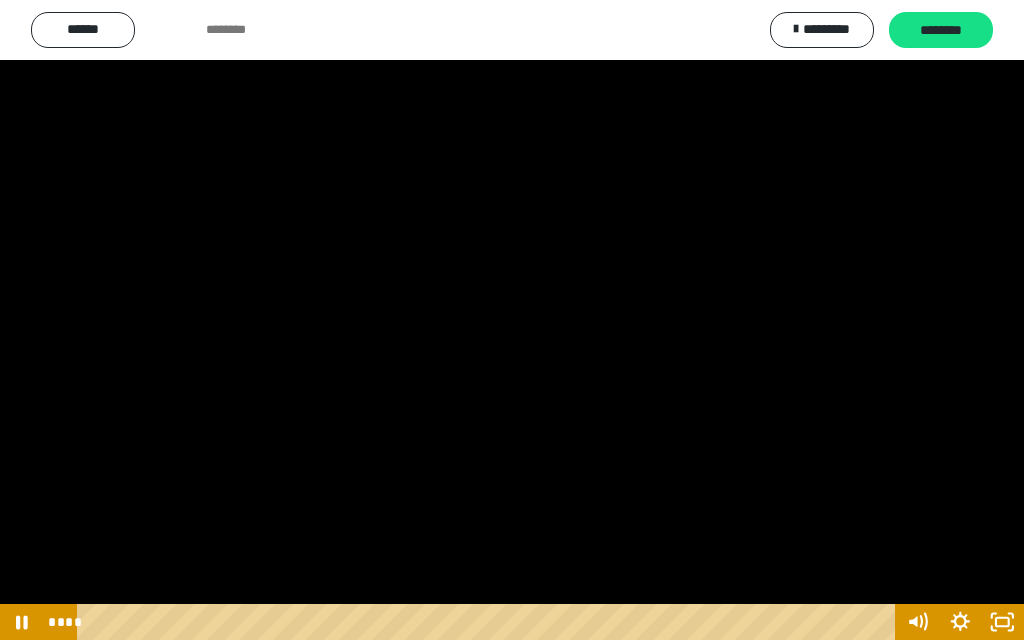 click at bounding box center (512, 320) 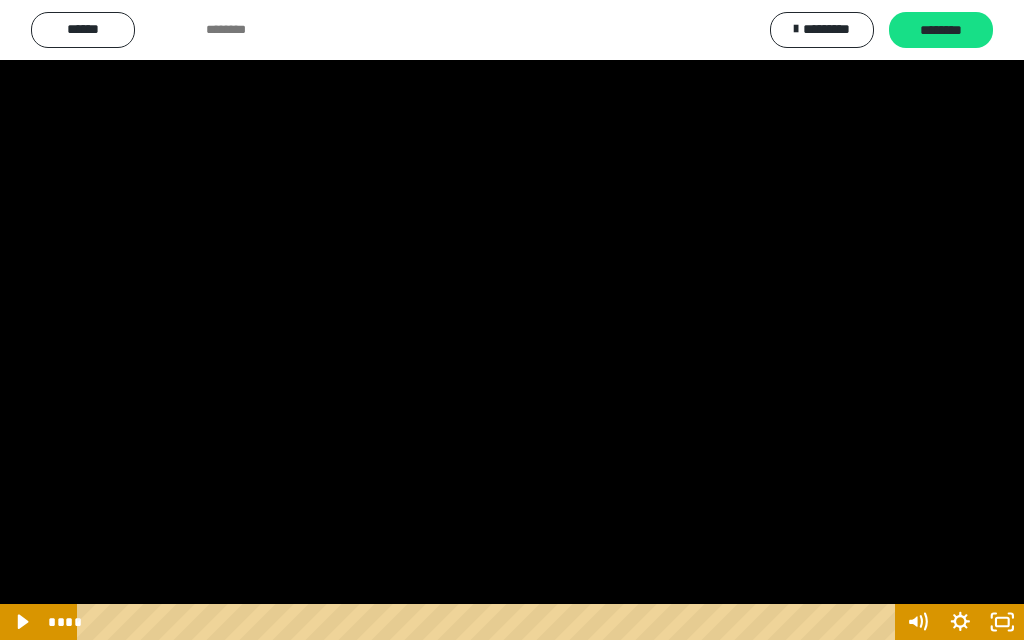 click at bounding box center (512, 320) 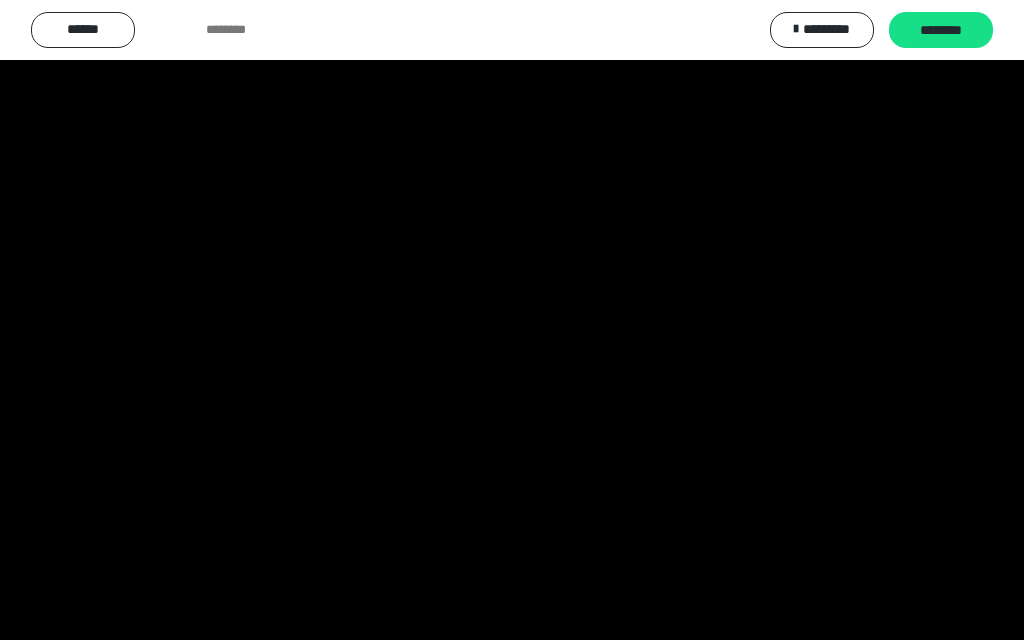 click at bounding box center [512, 320] 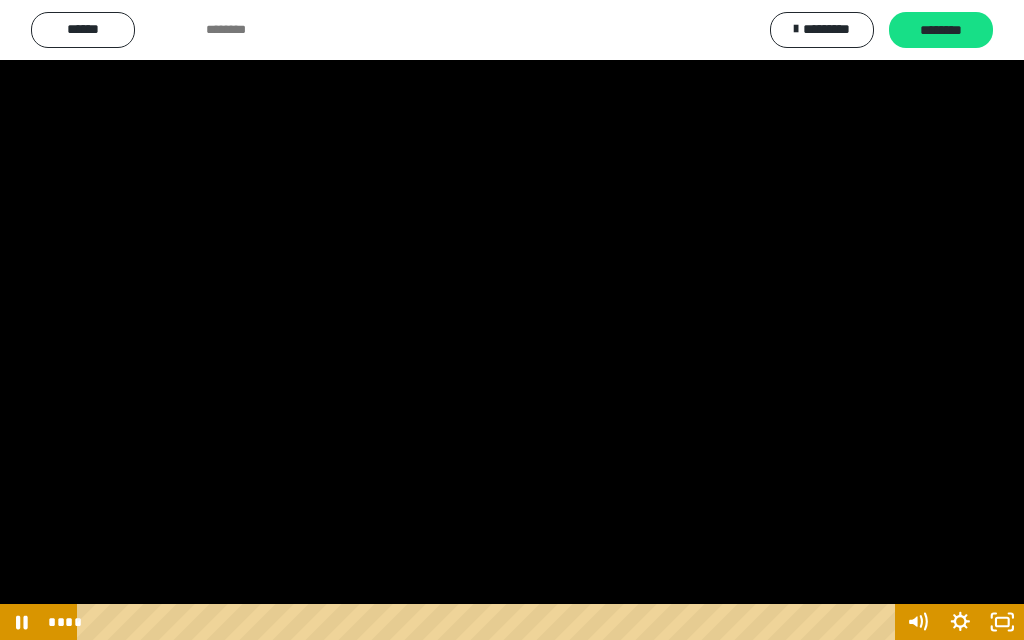 click at bounding box center [512, 320] 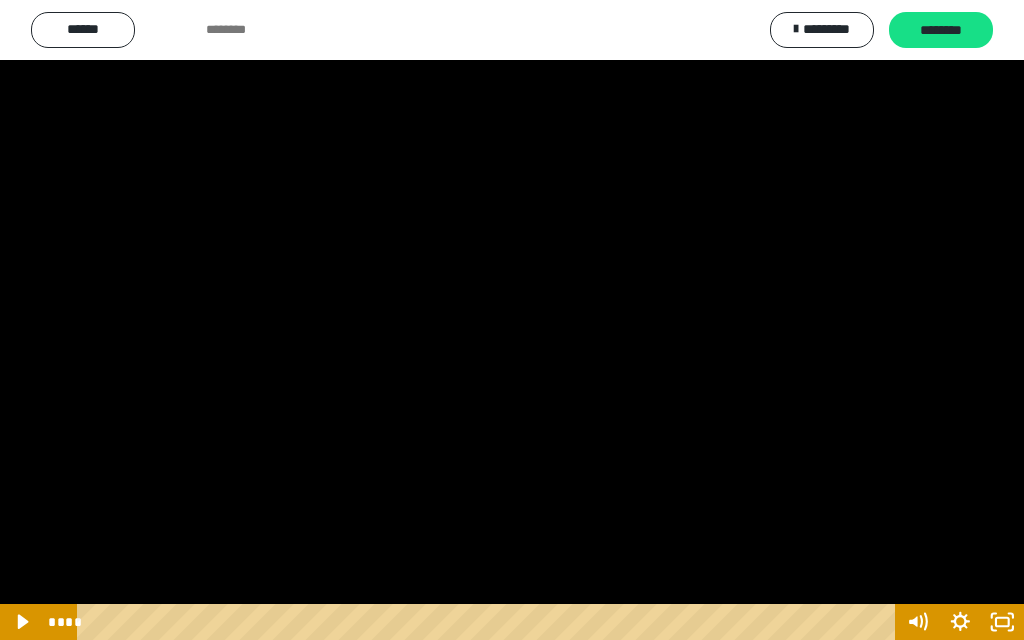 click at bounding box center [512, 320] 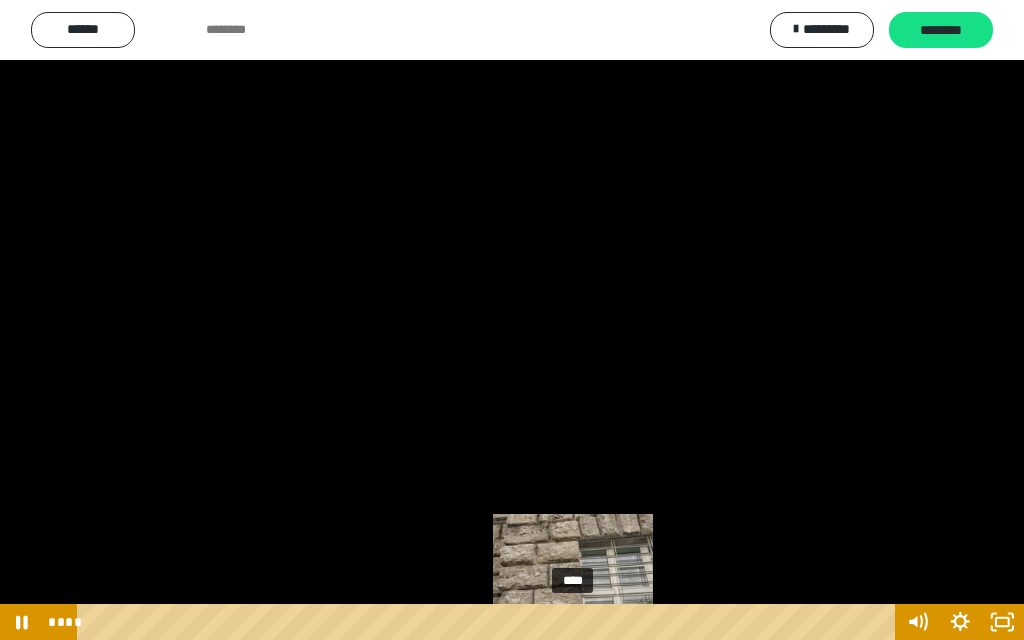 click on "****" at bounding box center (489, 622) 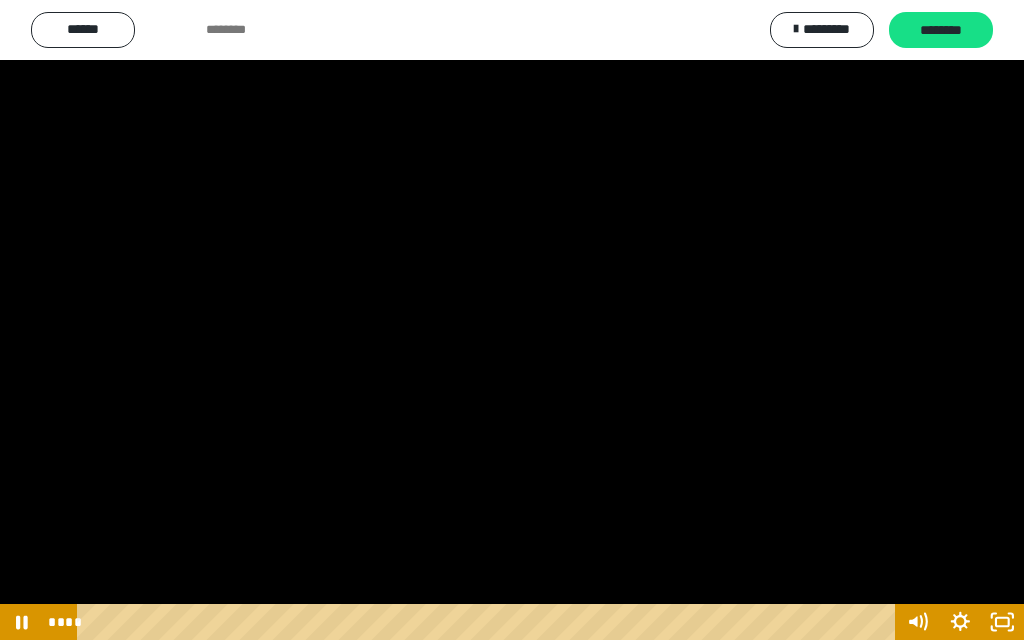 click at bounding box center (512, 320) 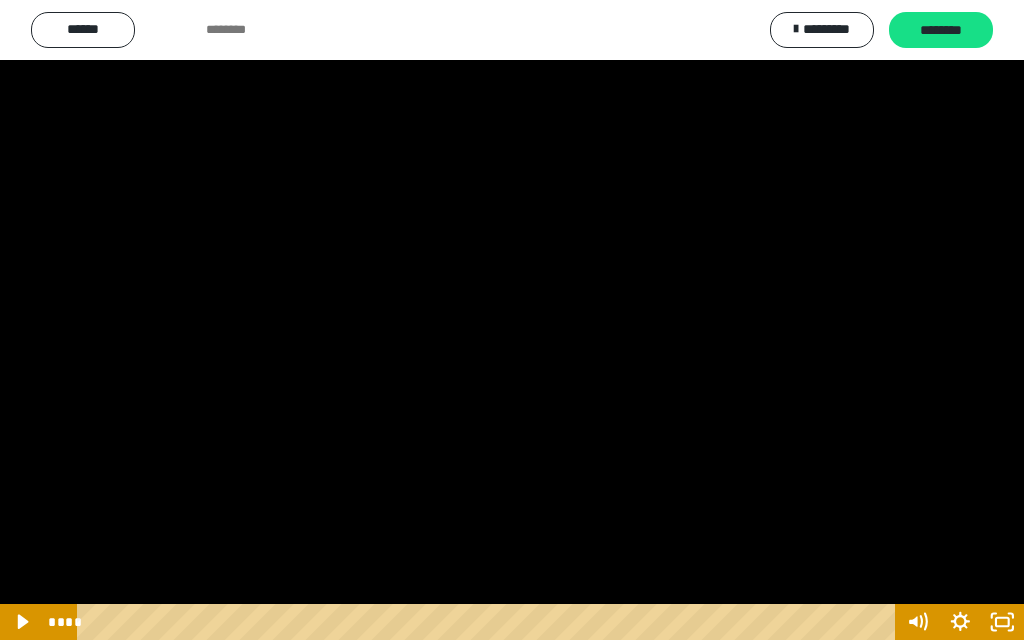 click at bounding box center (512, 320) 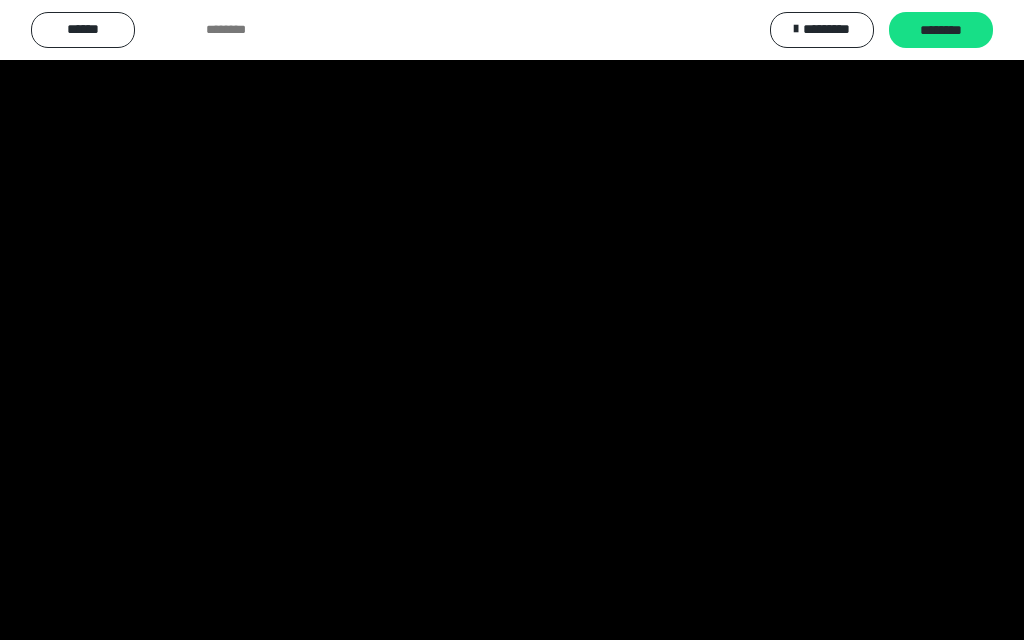 click at bounding box center [512, 320] 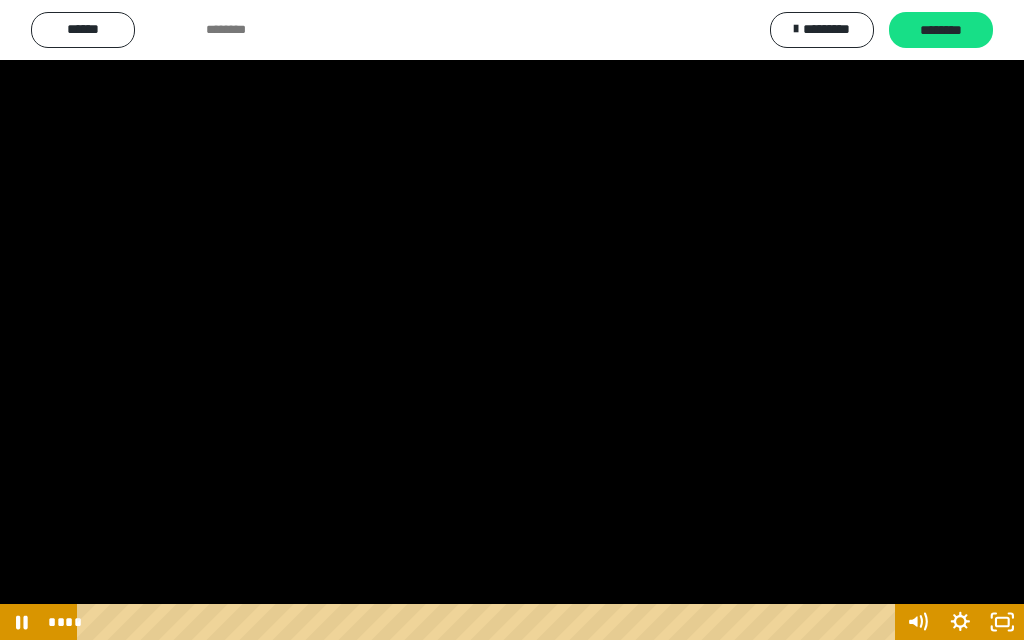 click at bounding box center (512, 320) 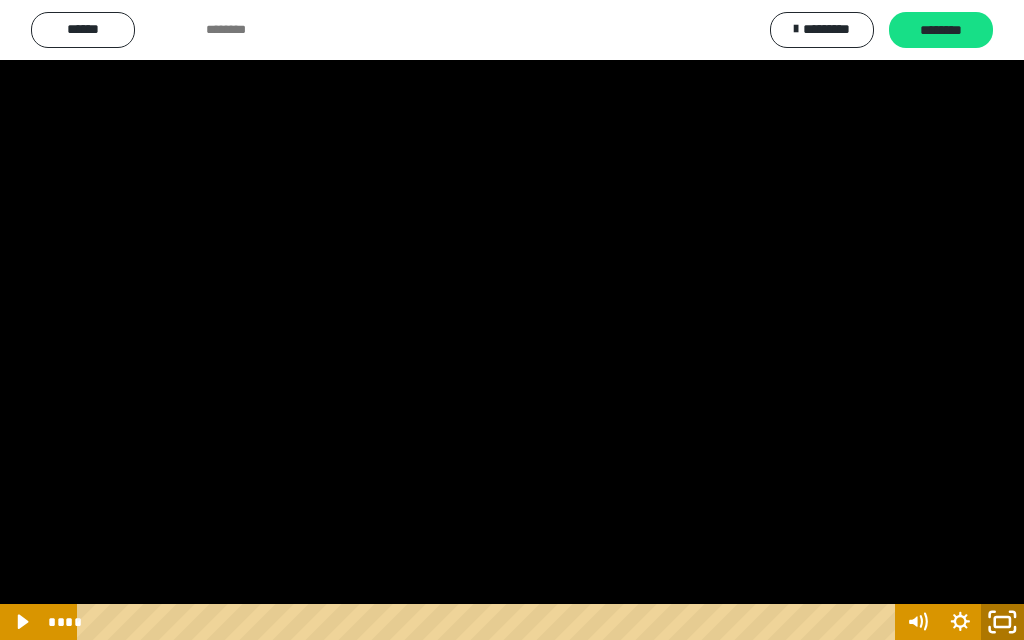 click 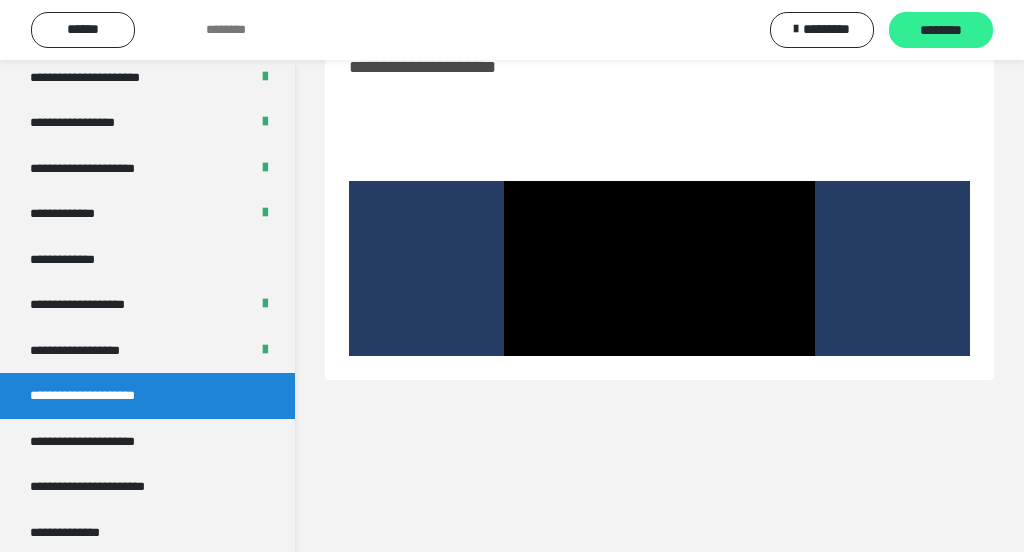 click on "********" at bounding box center (941, 31) 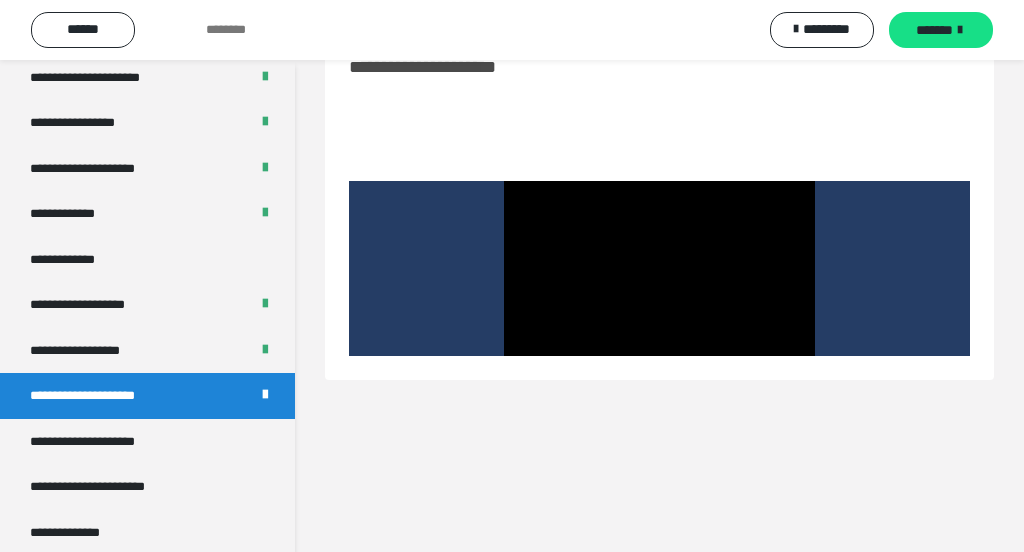 click on "*******" at bounding box center [934, 30] 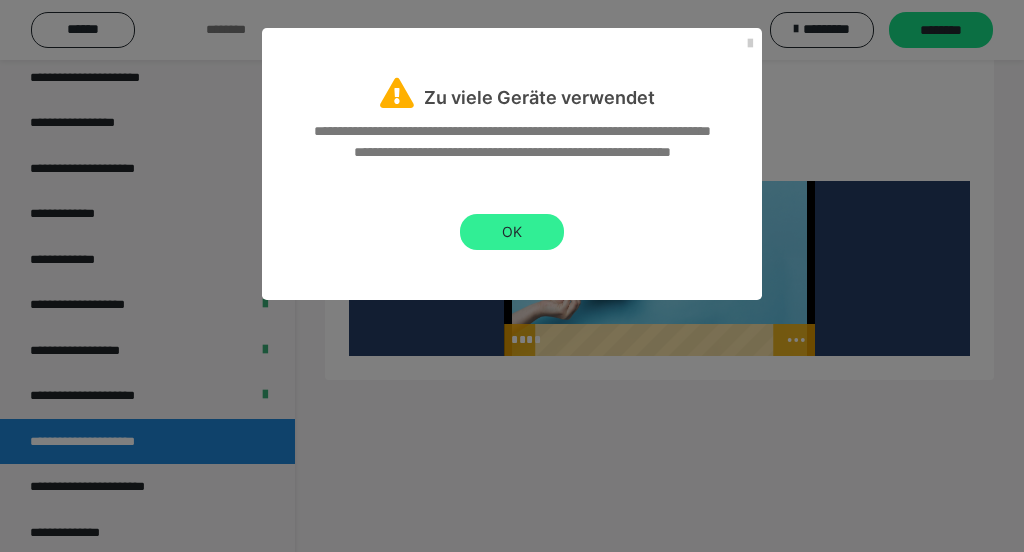 click on "OK" at bounding box center (512, 232) 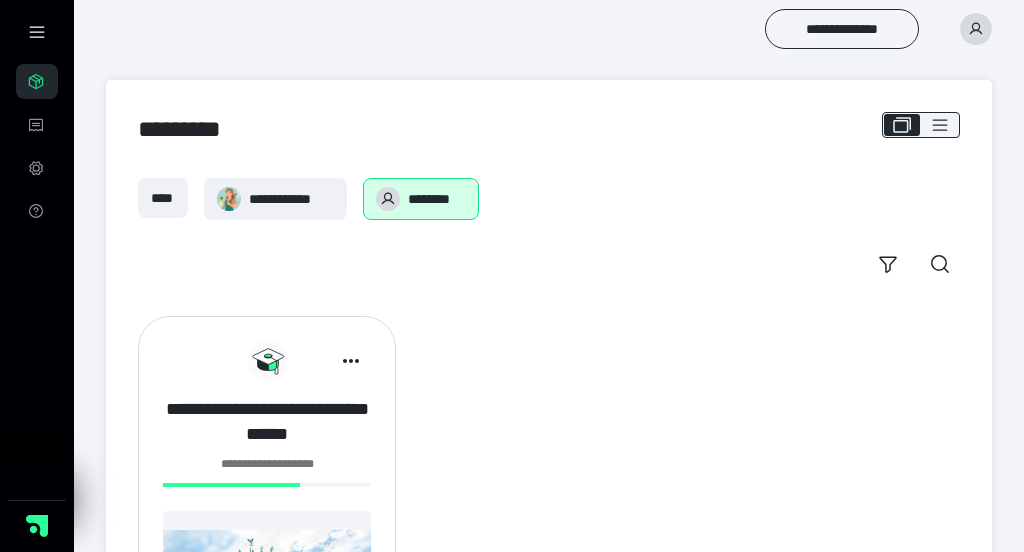 click on "**********" at bounding box center [267, 422] 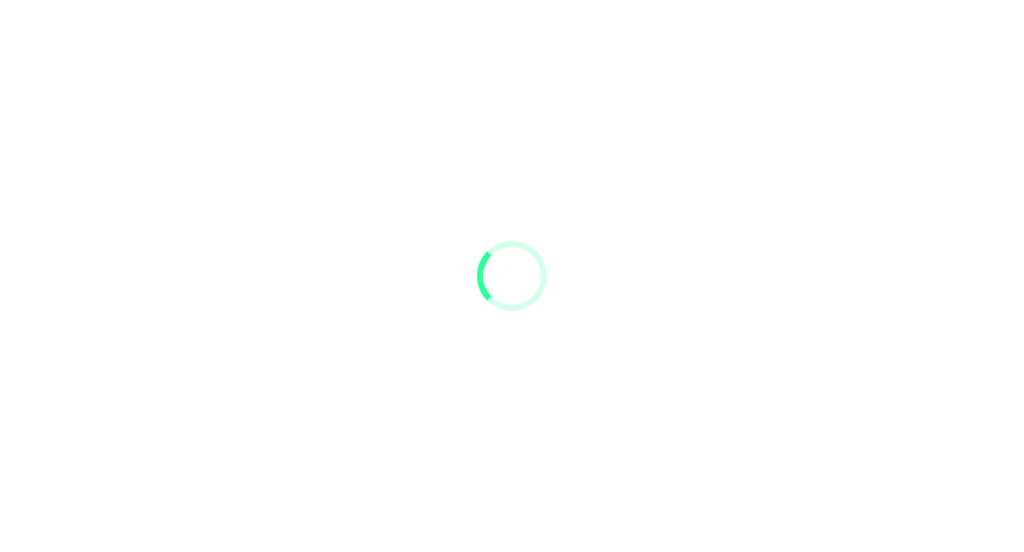 scroll, scrollTop: 0, scrollLeft: 0, axis: both 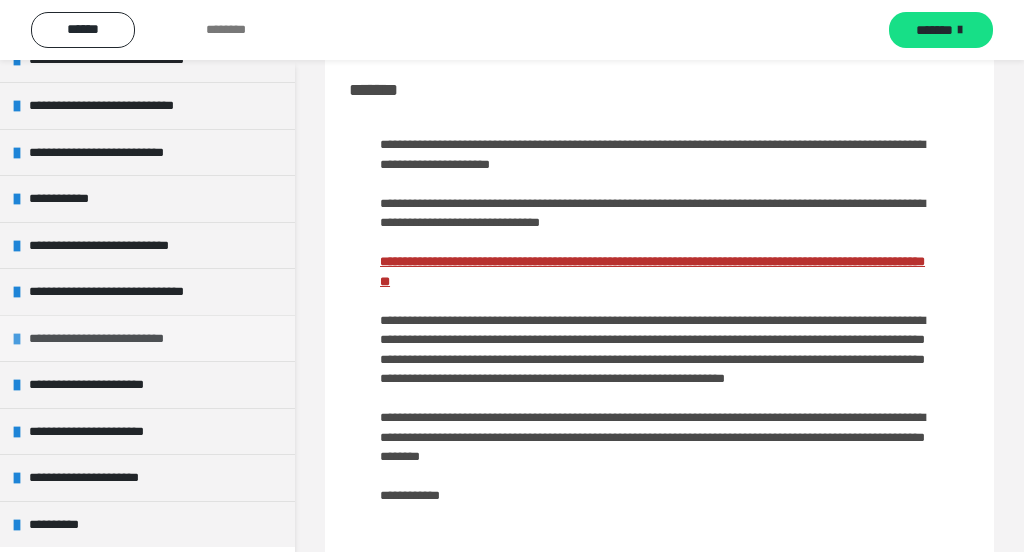 click on "**********" at bounding box center (109, 339) 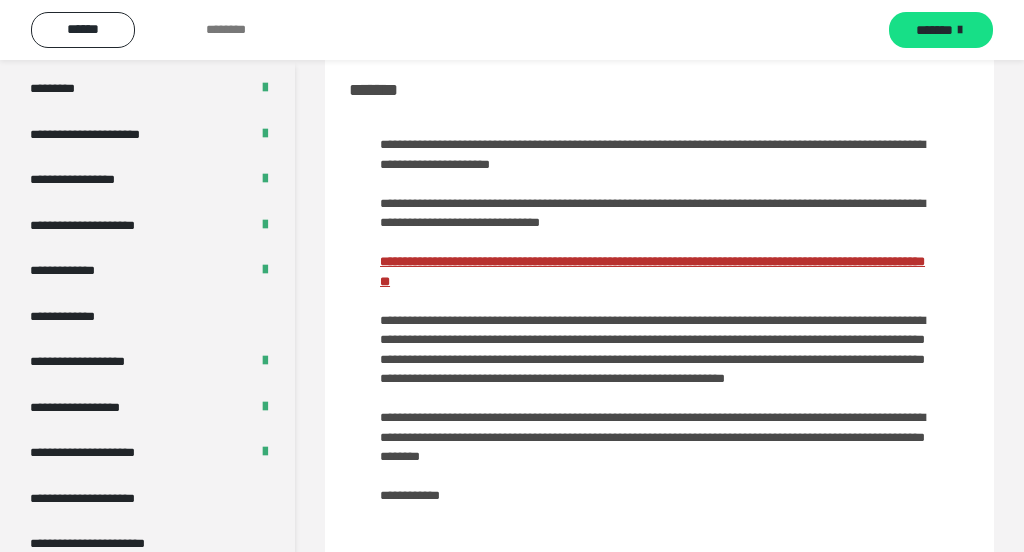 scroll, scrollTop: 1193, scrollLeft: 0, axis: vertical 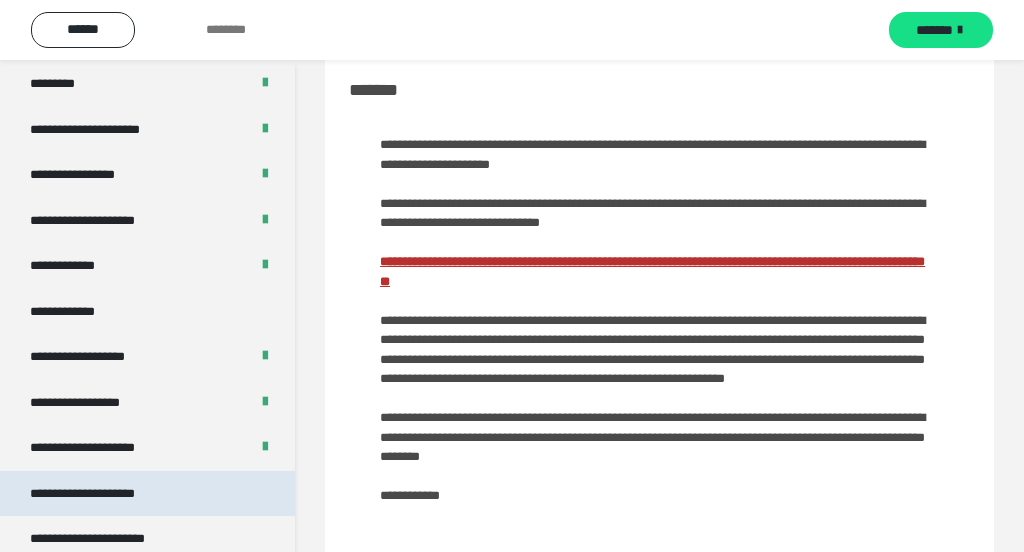 click on "**********" at bounding box center [102, 494] 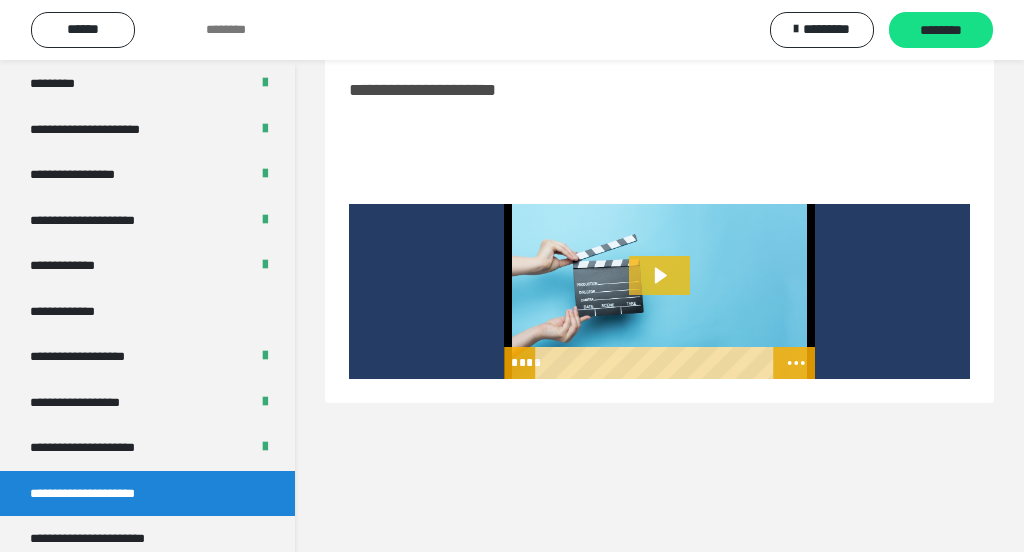click 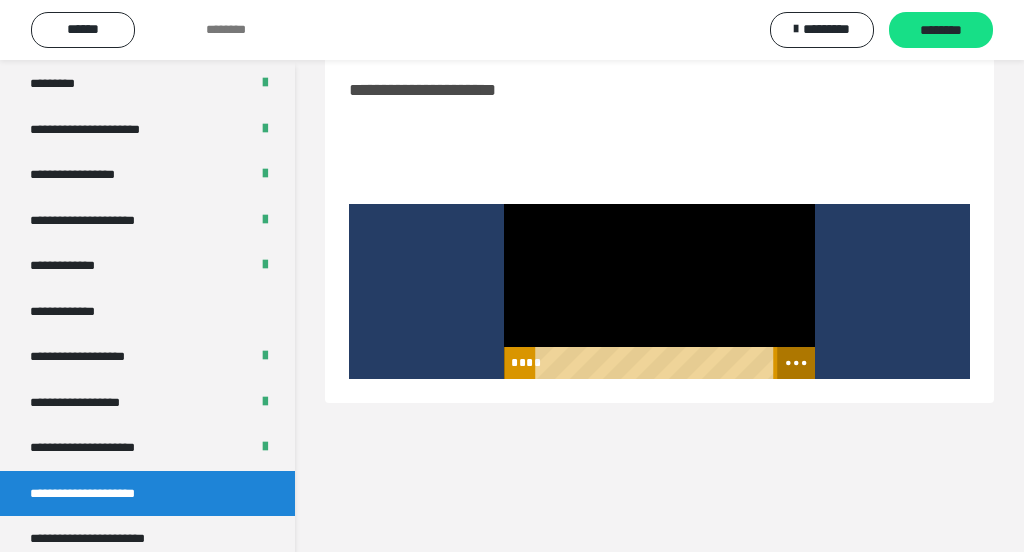 click 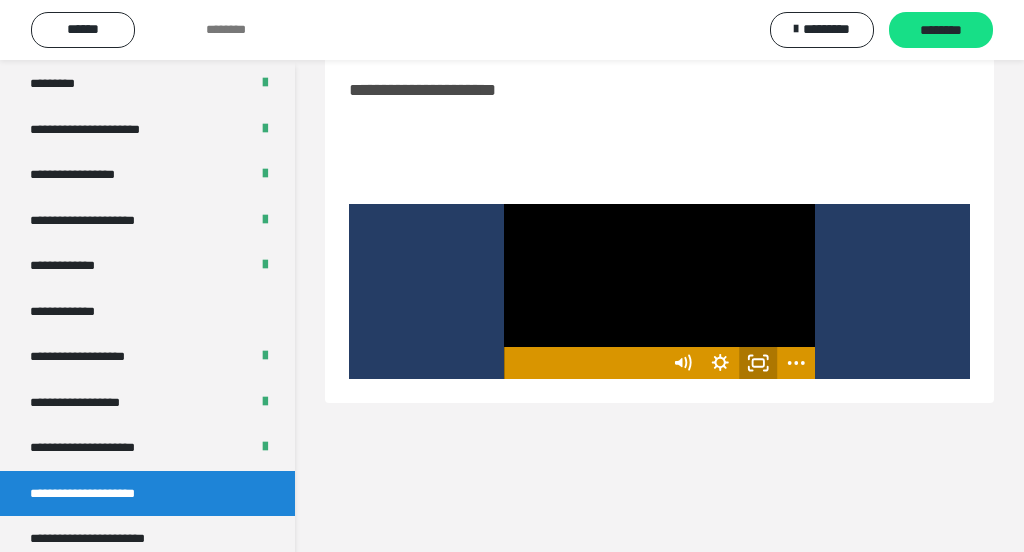 click 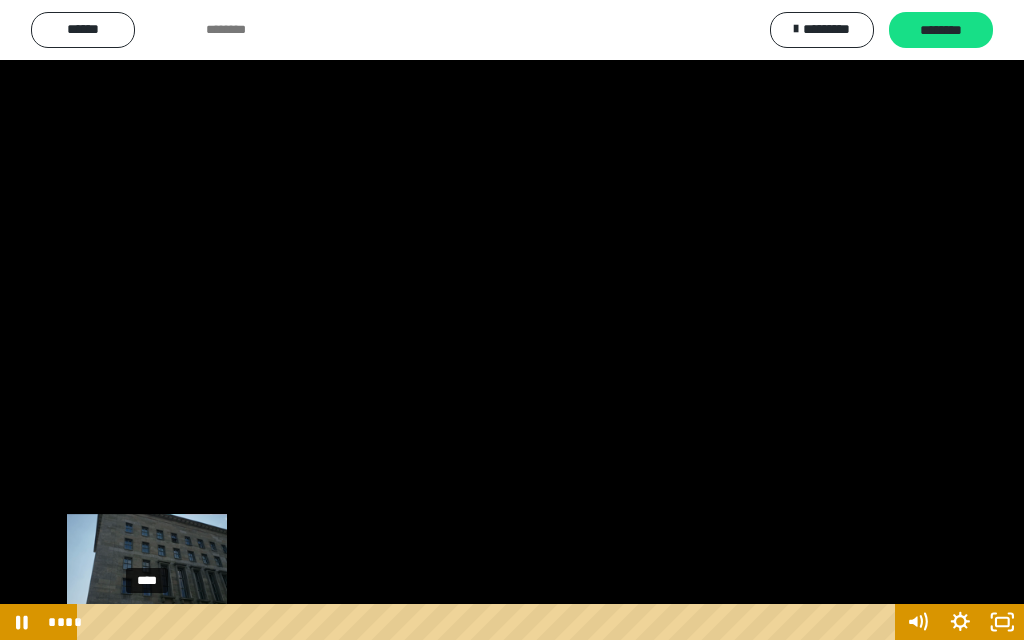 click on "****" at bounding box center [489, 622] 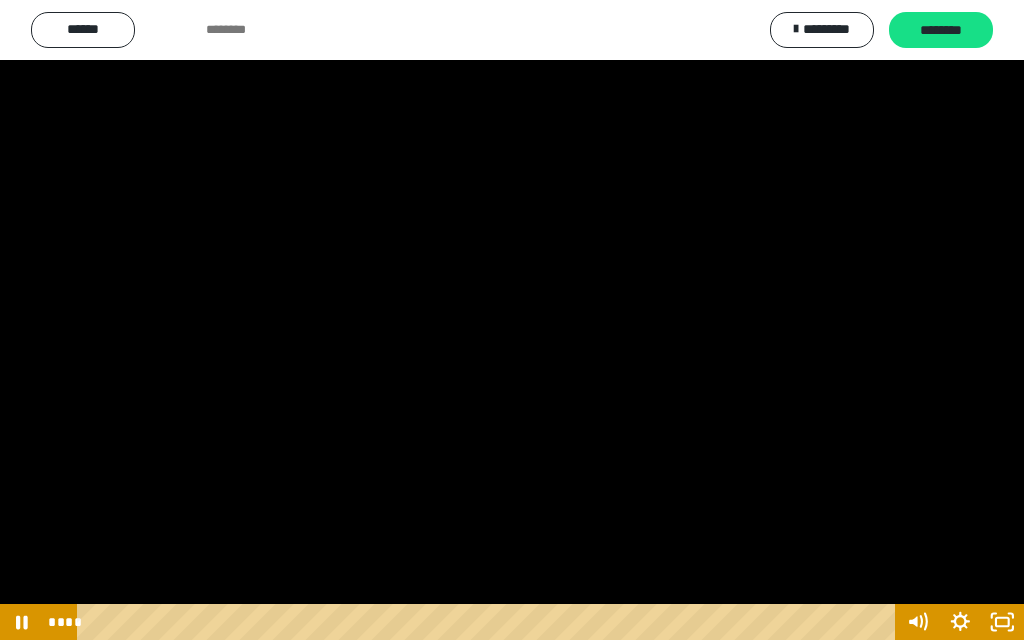 click at bounding box center [512, 320] 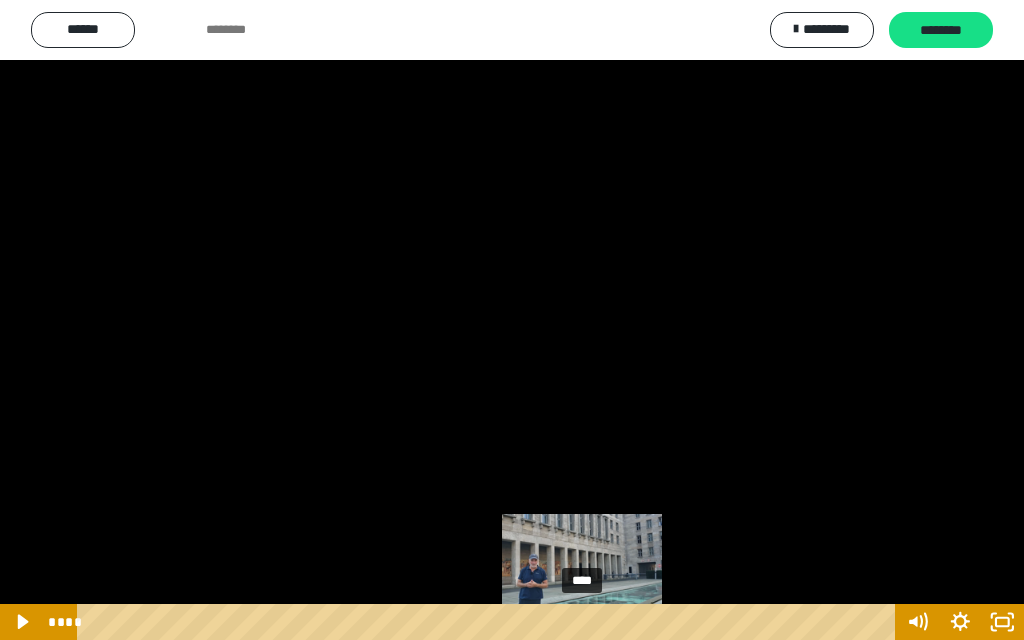 click on "****" at bounding box center (489, 622) 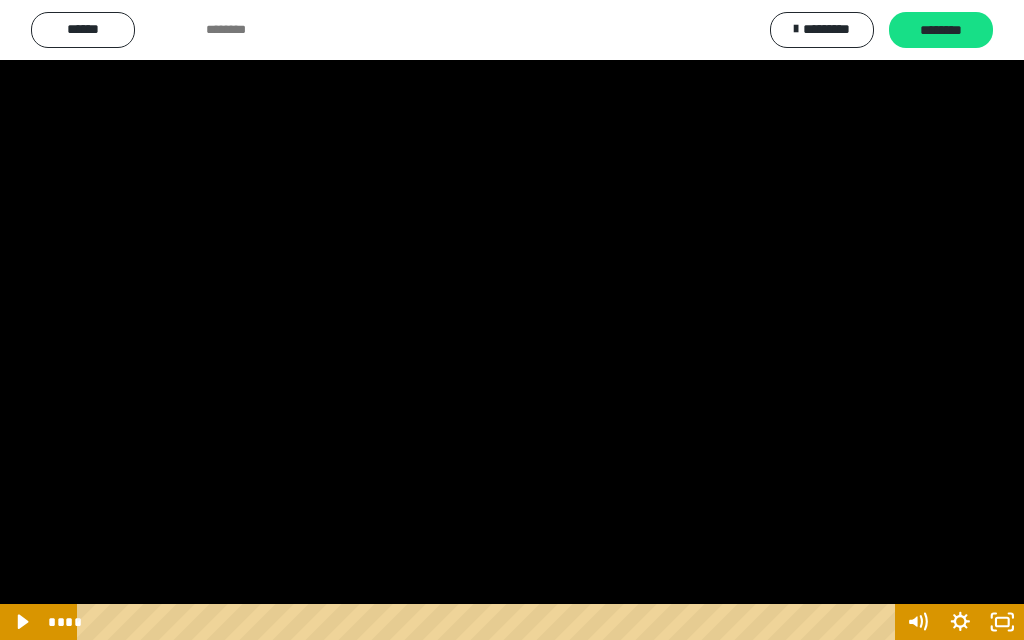 click at bounding box center [512, 320] 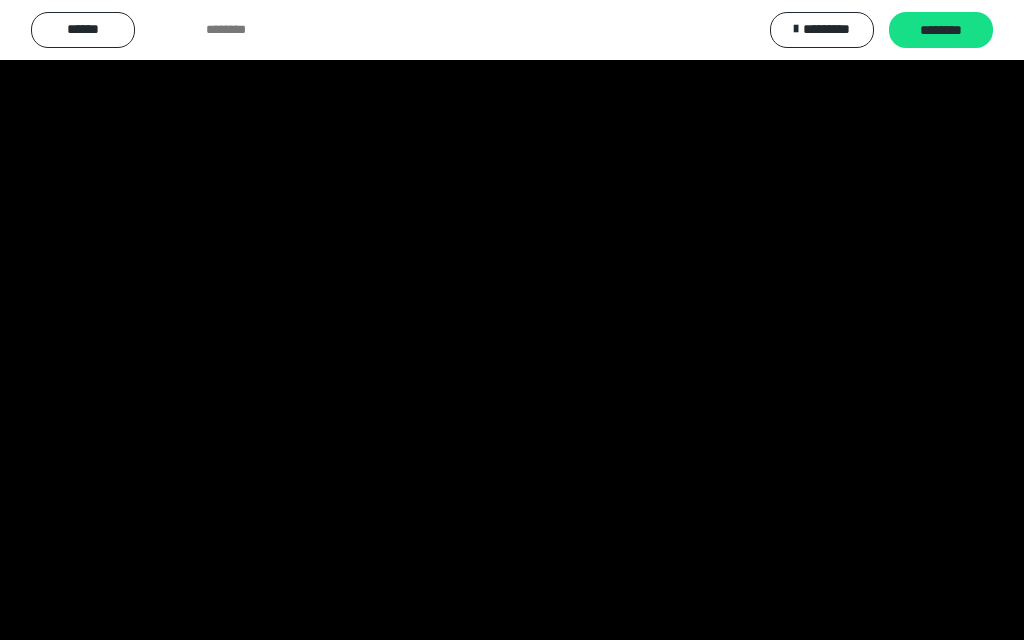 click at bounding box center (512, 320) 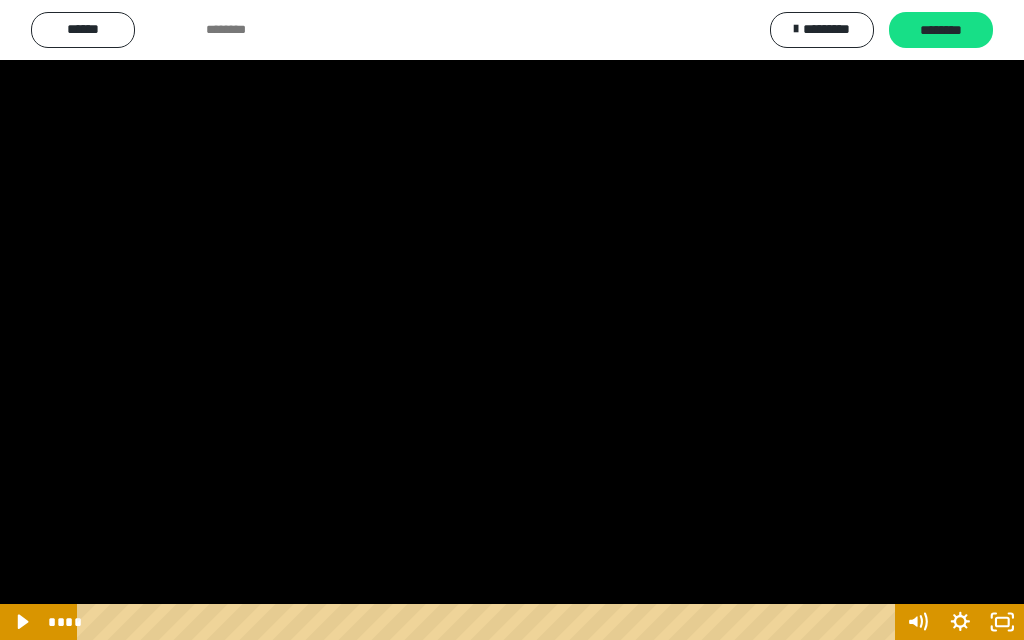 click at bounding box center (512, 320) 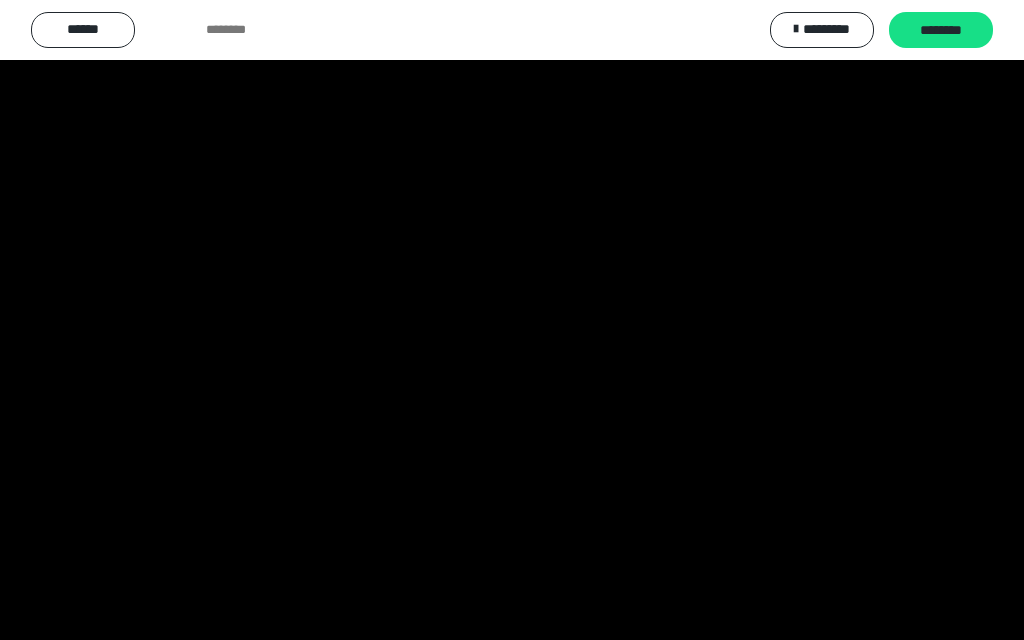 click at bounding box center [512, 320] 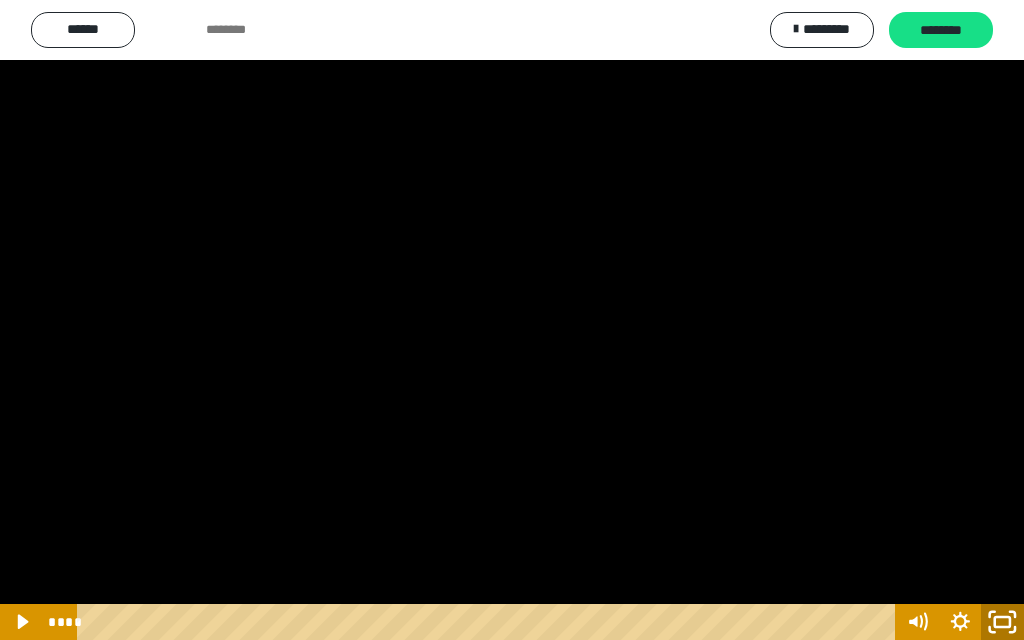 click 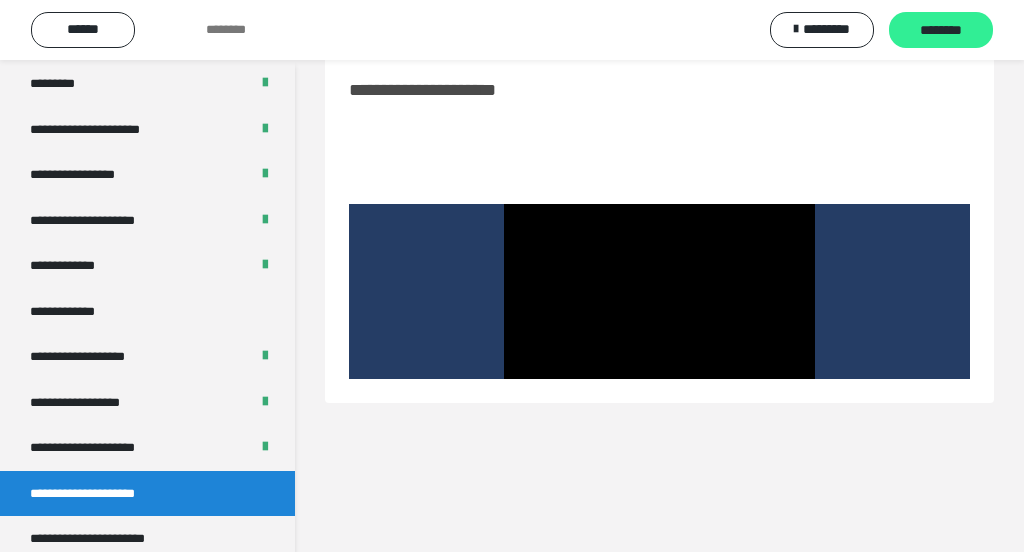 click on "********" at bounding box center [941, 31] 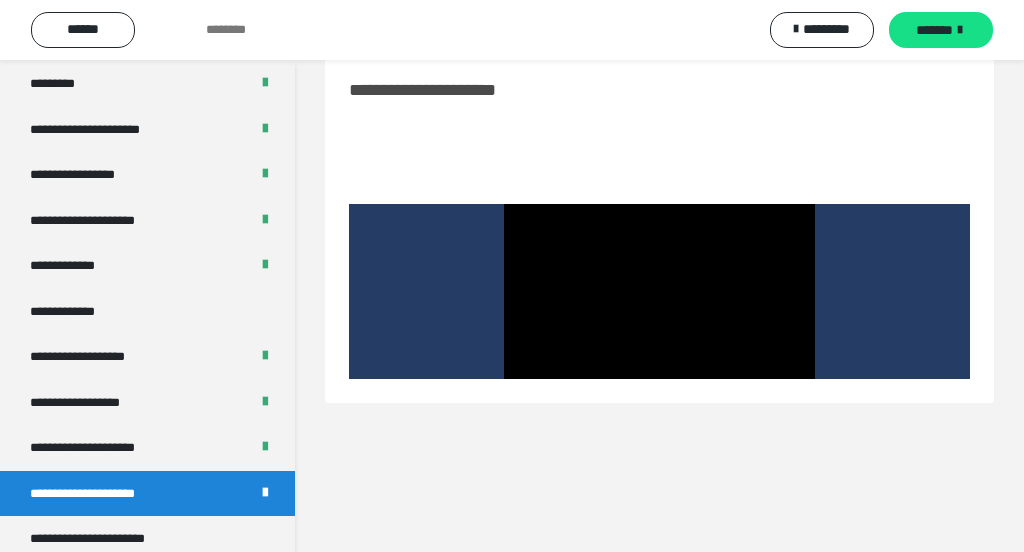 scroll, scrollTop: 60, scrollLeft: 0, axis: vertical 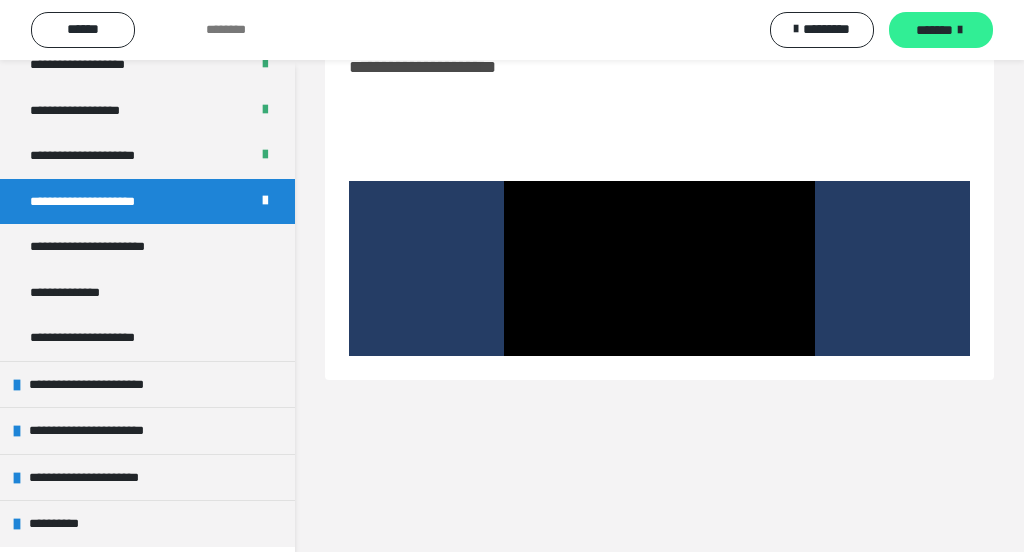 click on "*******" at bounding box center [934, 30] 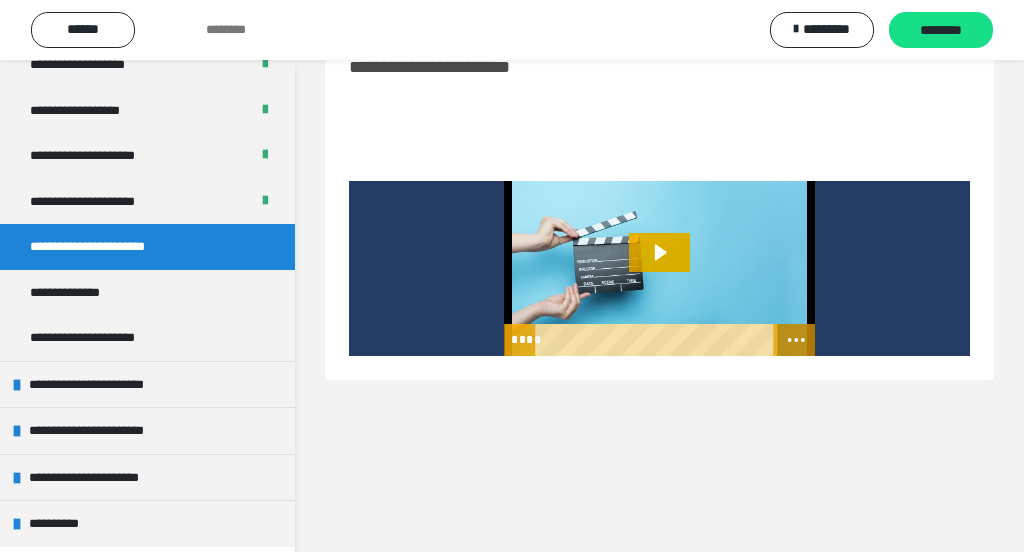 click 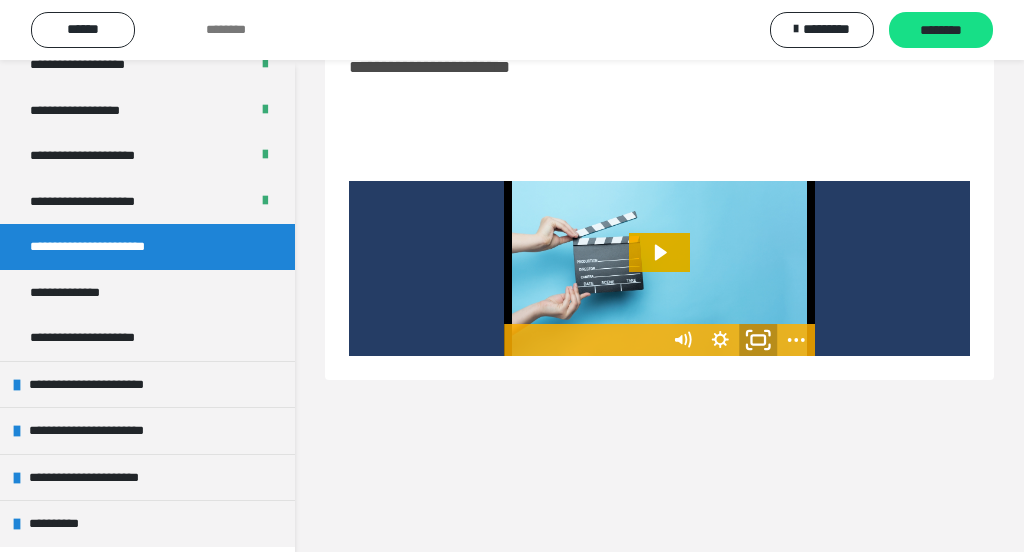 click 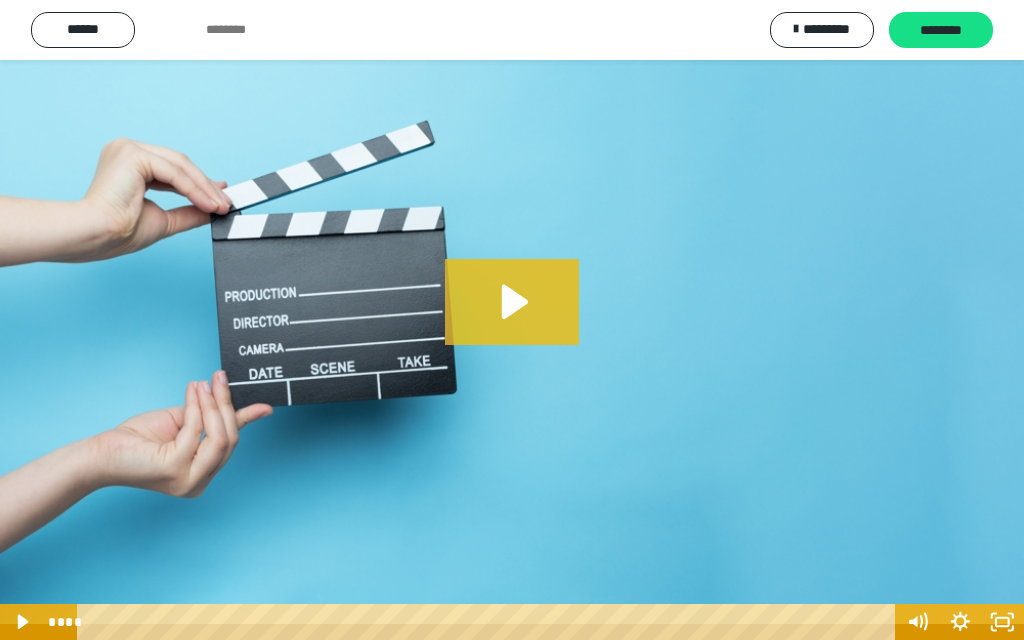 click 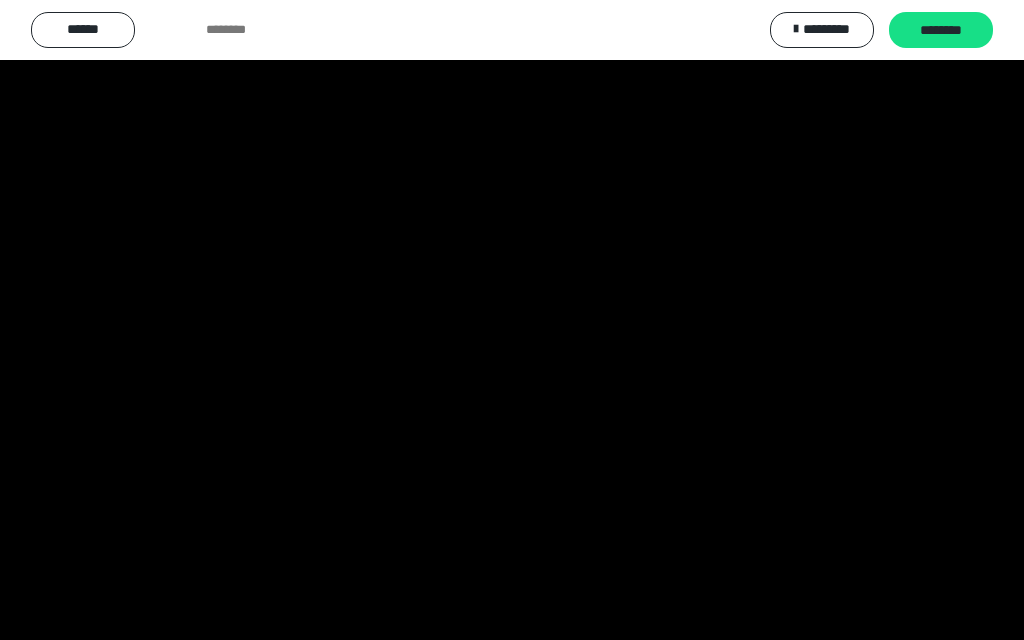 click at bounding box center (512, 320) 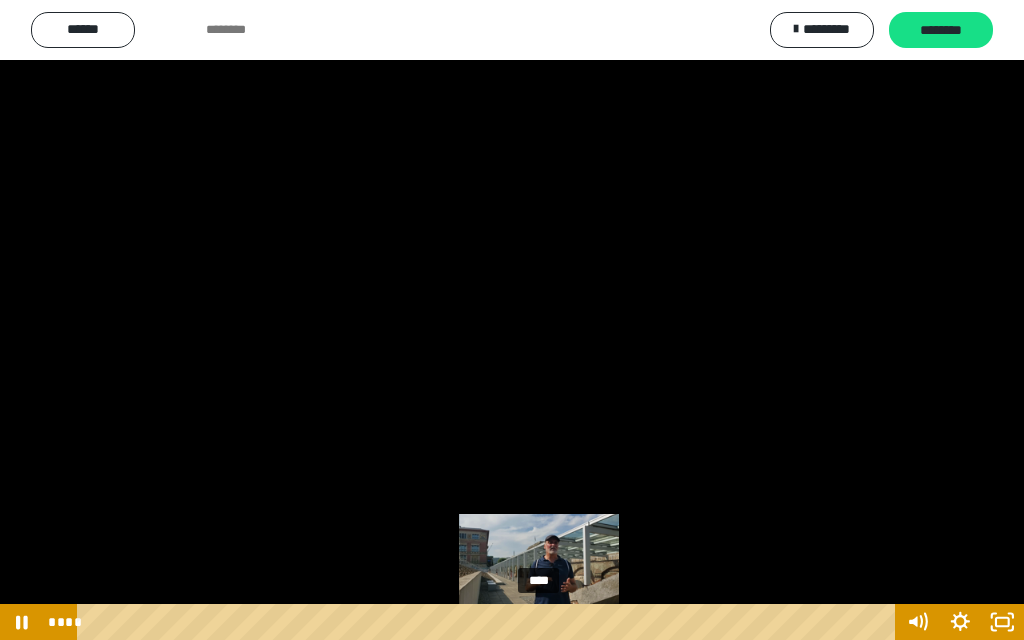 click on "****" at bounding box center (489, 622) 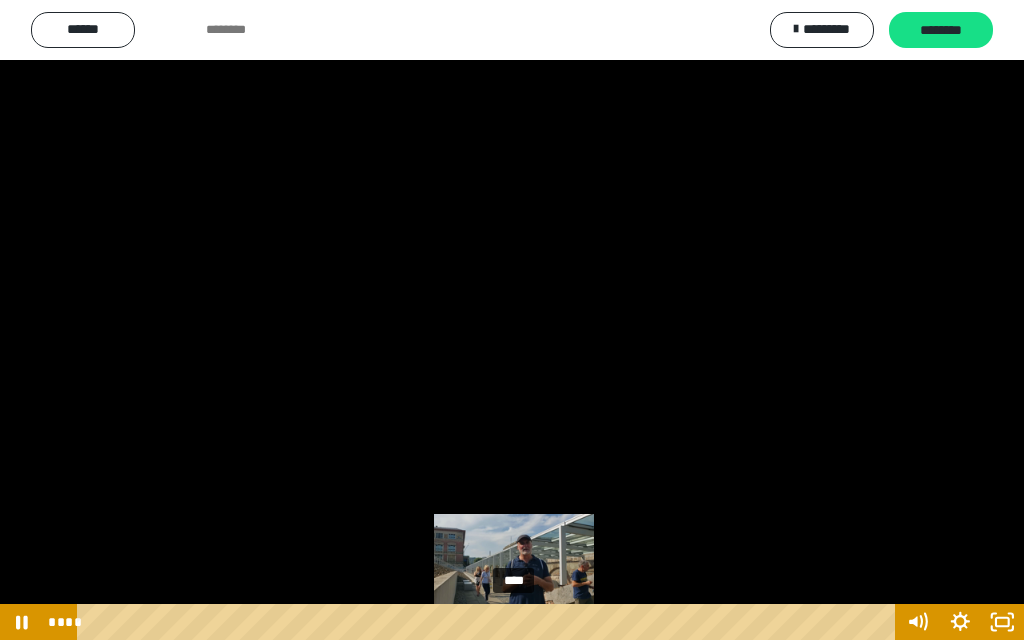 click on "****" at bounding box center (489, 622) 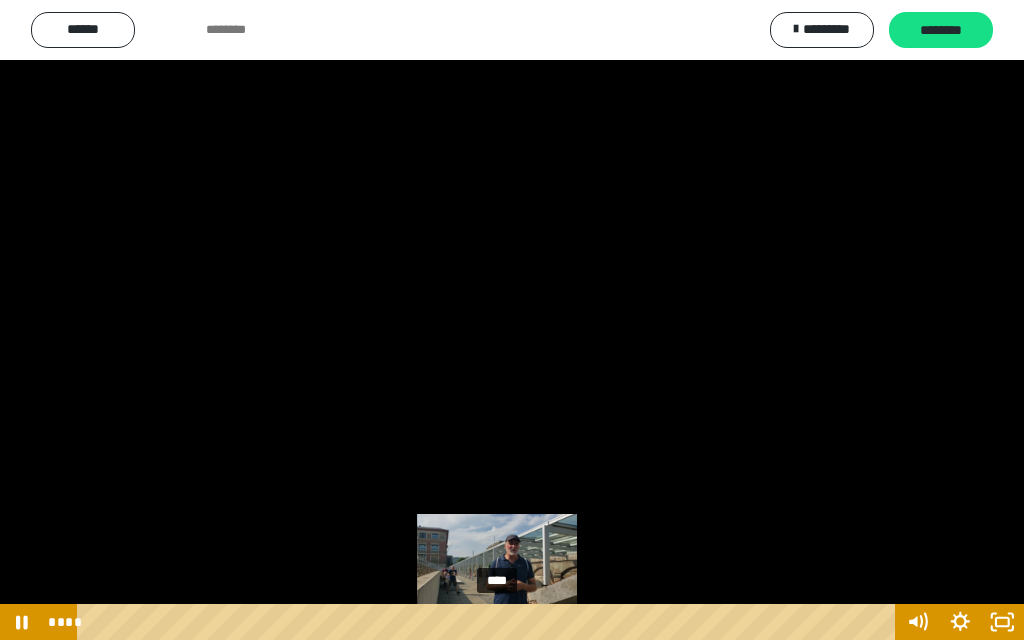 click on "****" at bounding box center (489, 622) 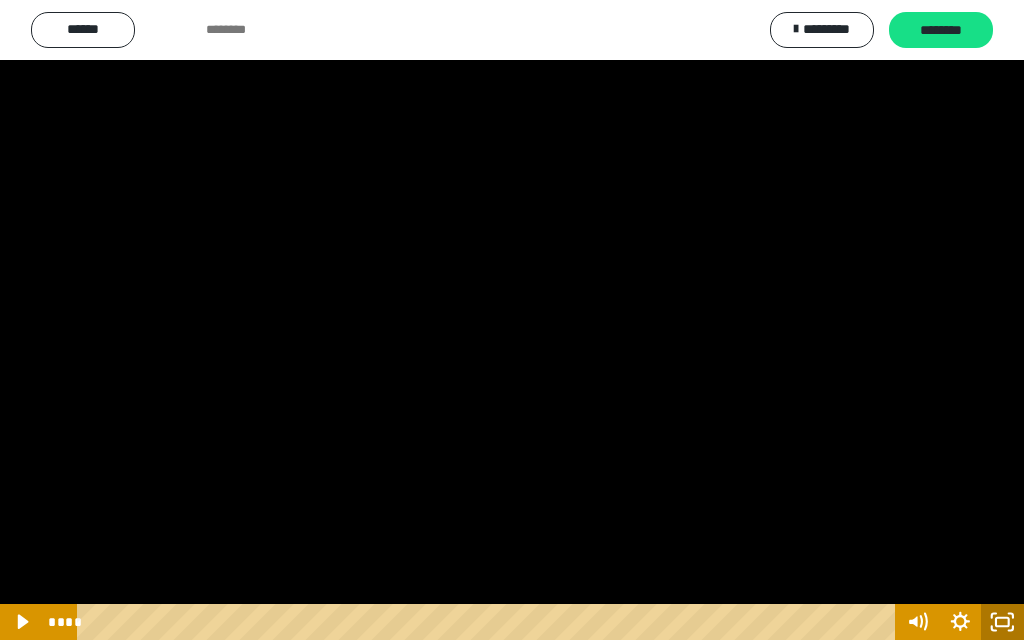 click 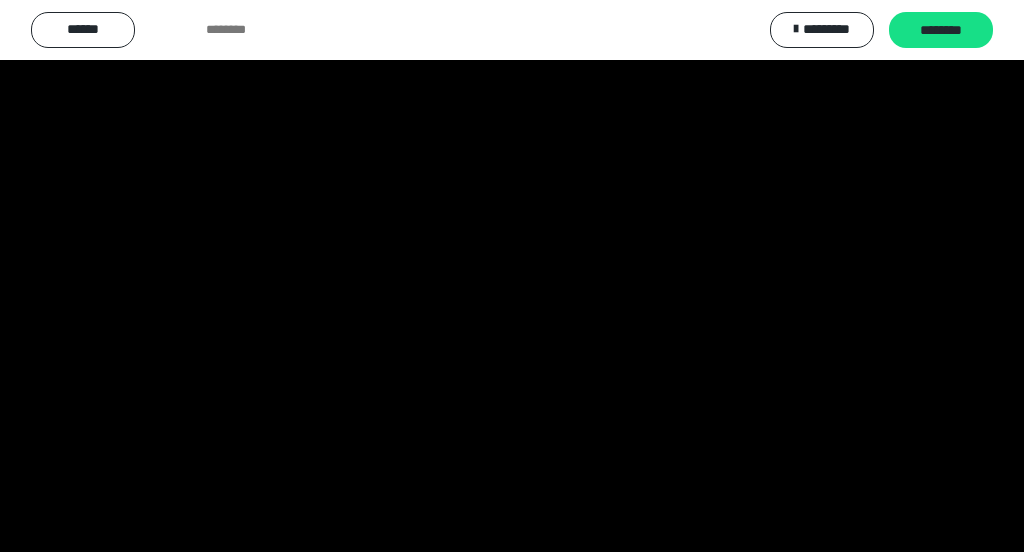 scroll, scrollTop: 1485, scrollLeft: 0, axis: vertical 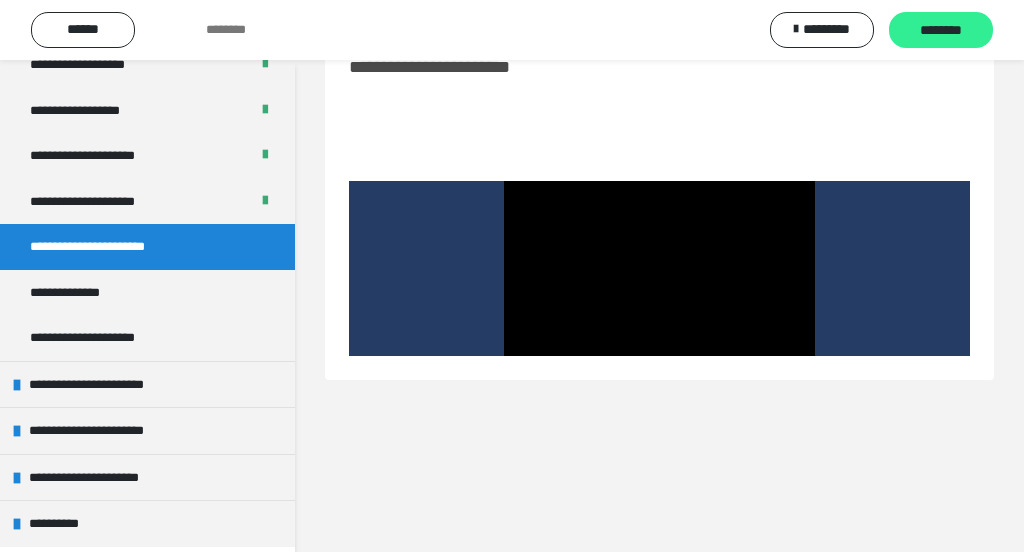 click on "********" at bounding box center (941, 30) 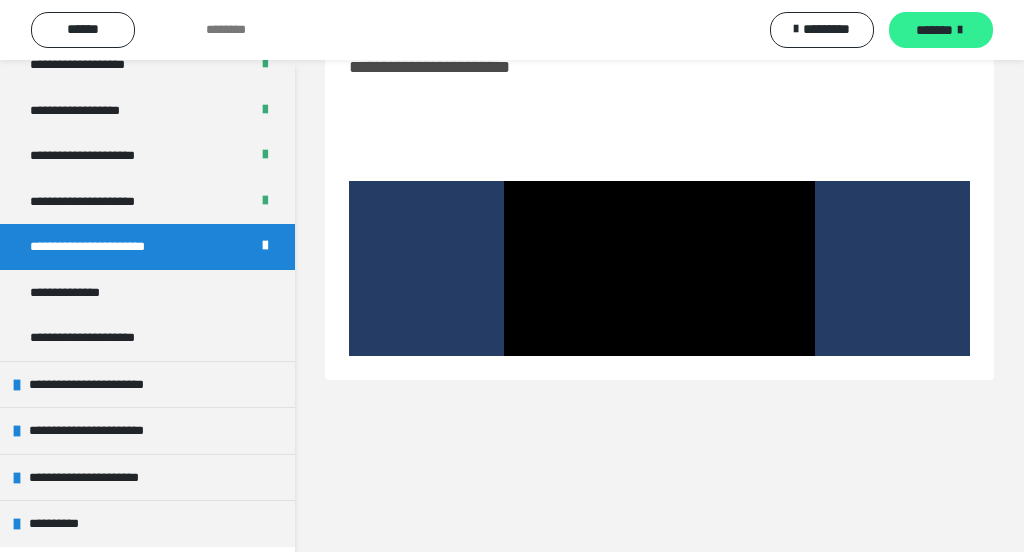 click on "*******" at bounding box center [934, 30] 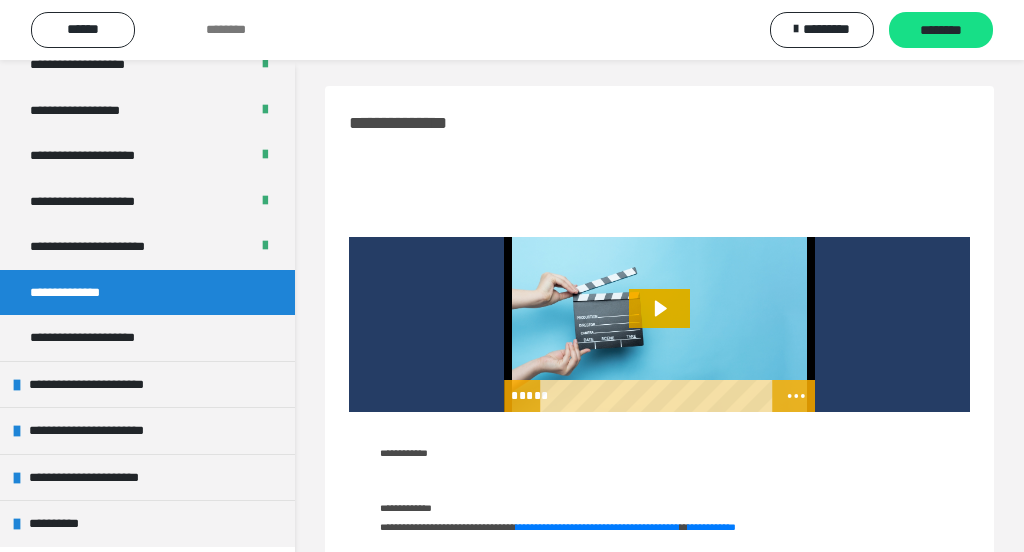 scroll, scrollTop: 0, scrollLeft: 0, axis: both 